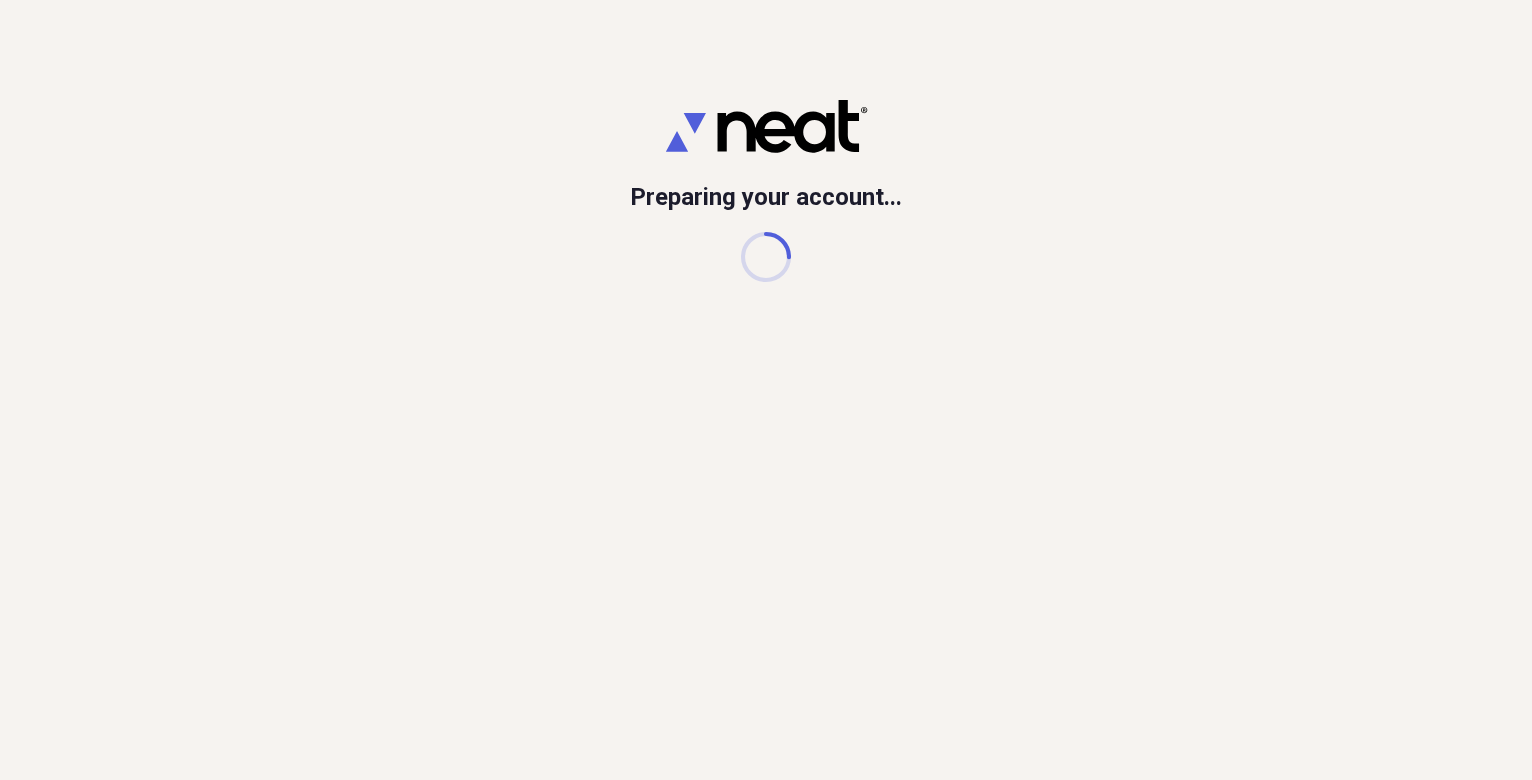 scroll, scrollTop: 0, scrollLeft: 0, axis: both 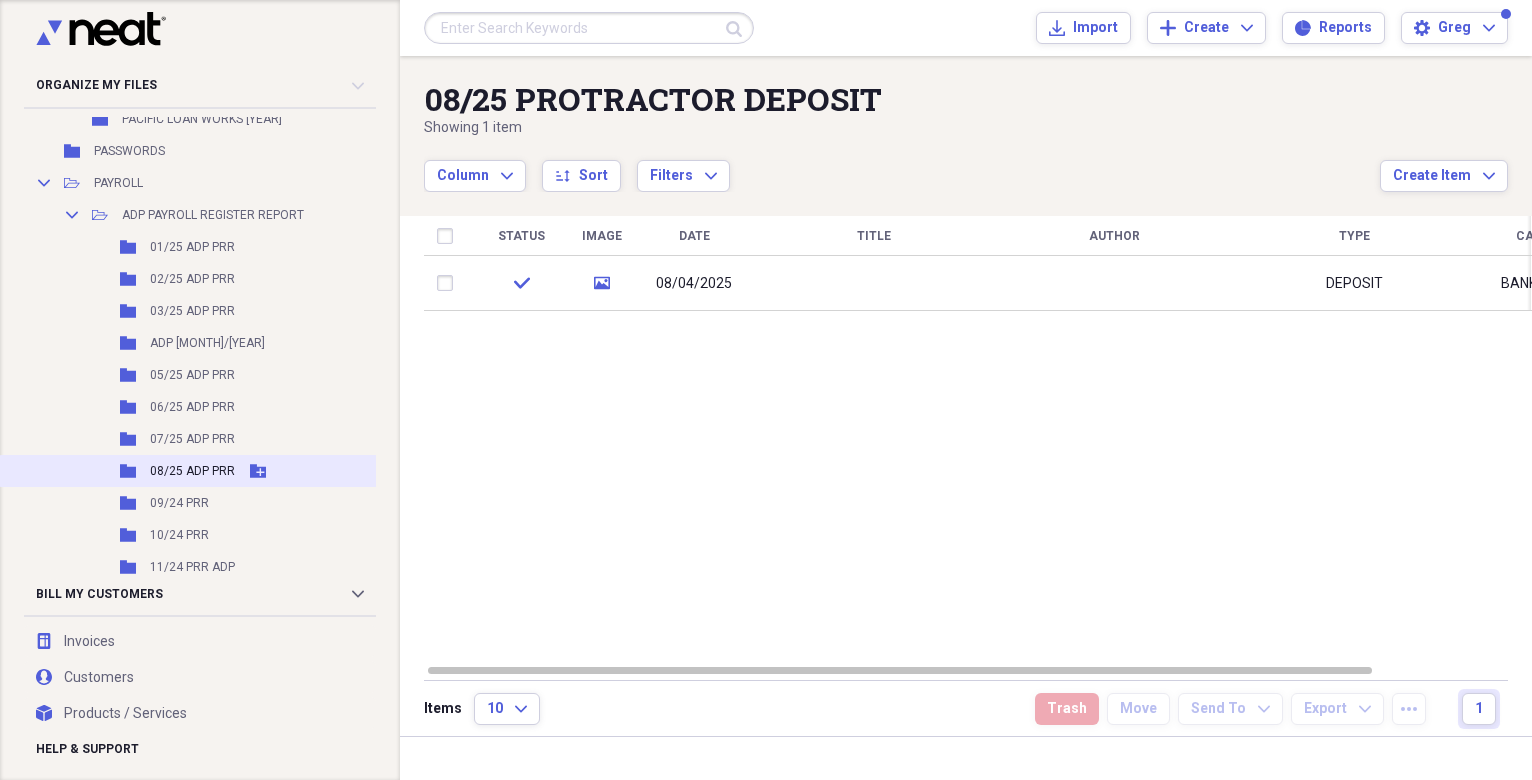 click on "[DATE] ADP PRR" at bounding box center (192, 471) 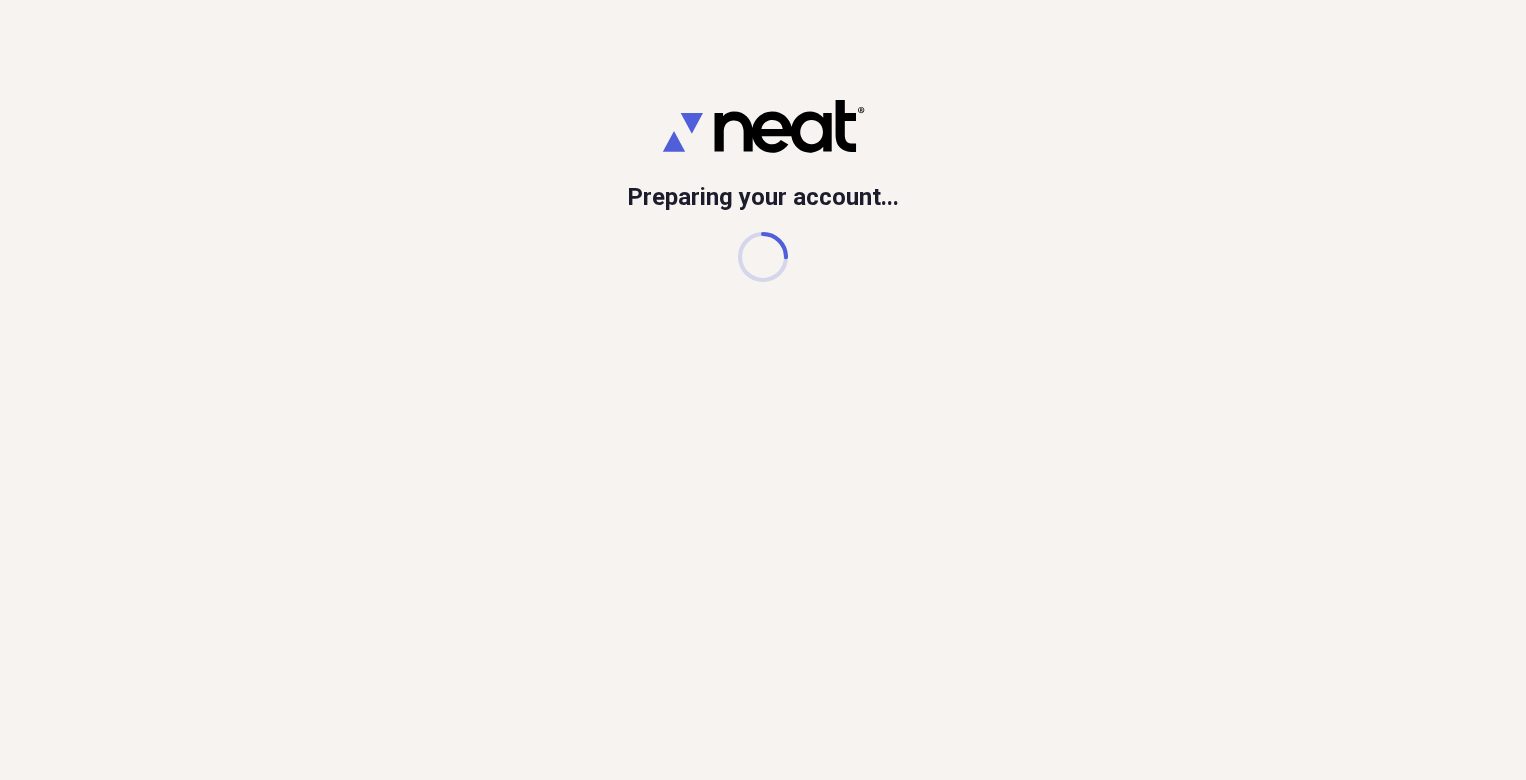 scroll, scrollTop: 0, scrollLeft: 0, axis: both 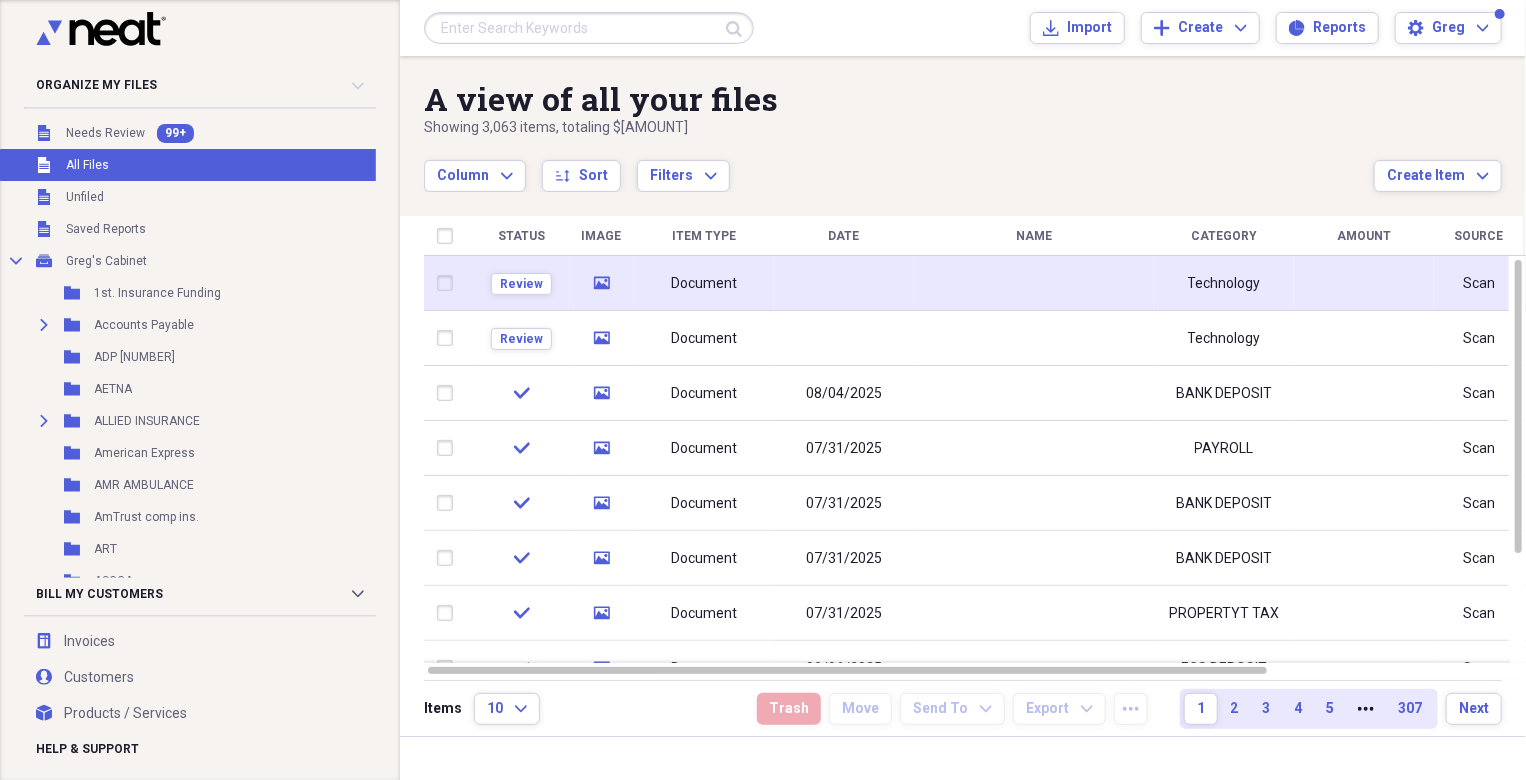 click on "Document" at bounding box center [704, 283] 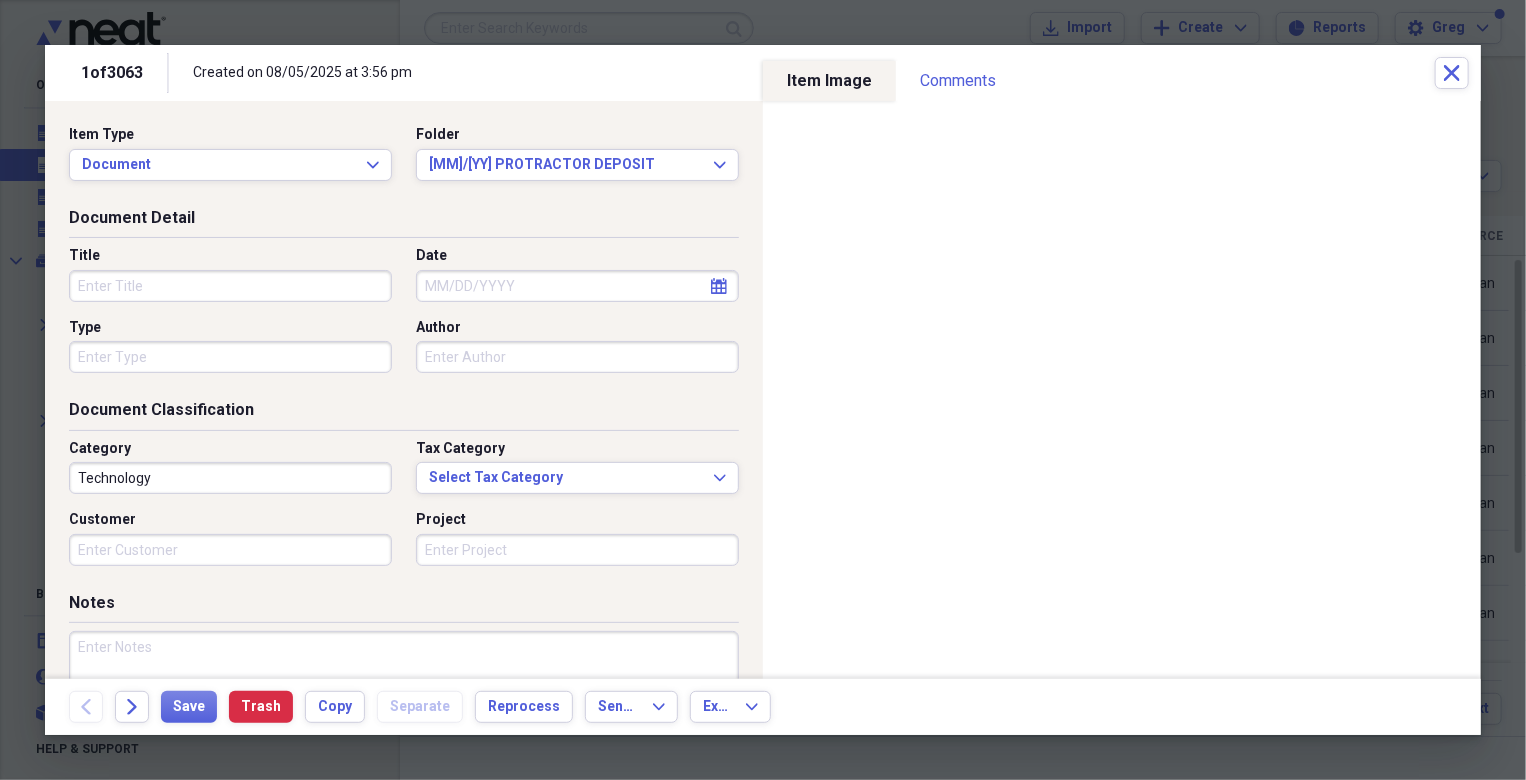 click on "calendar Calendar" at bounding box center [719, 286] 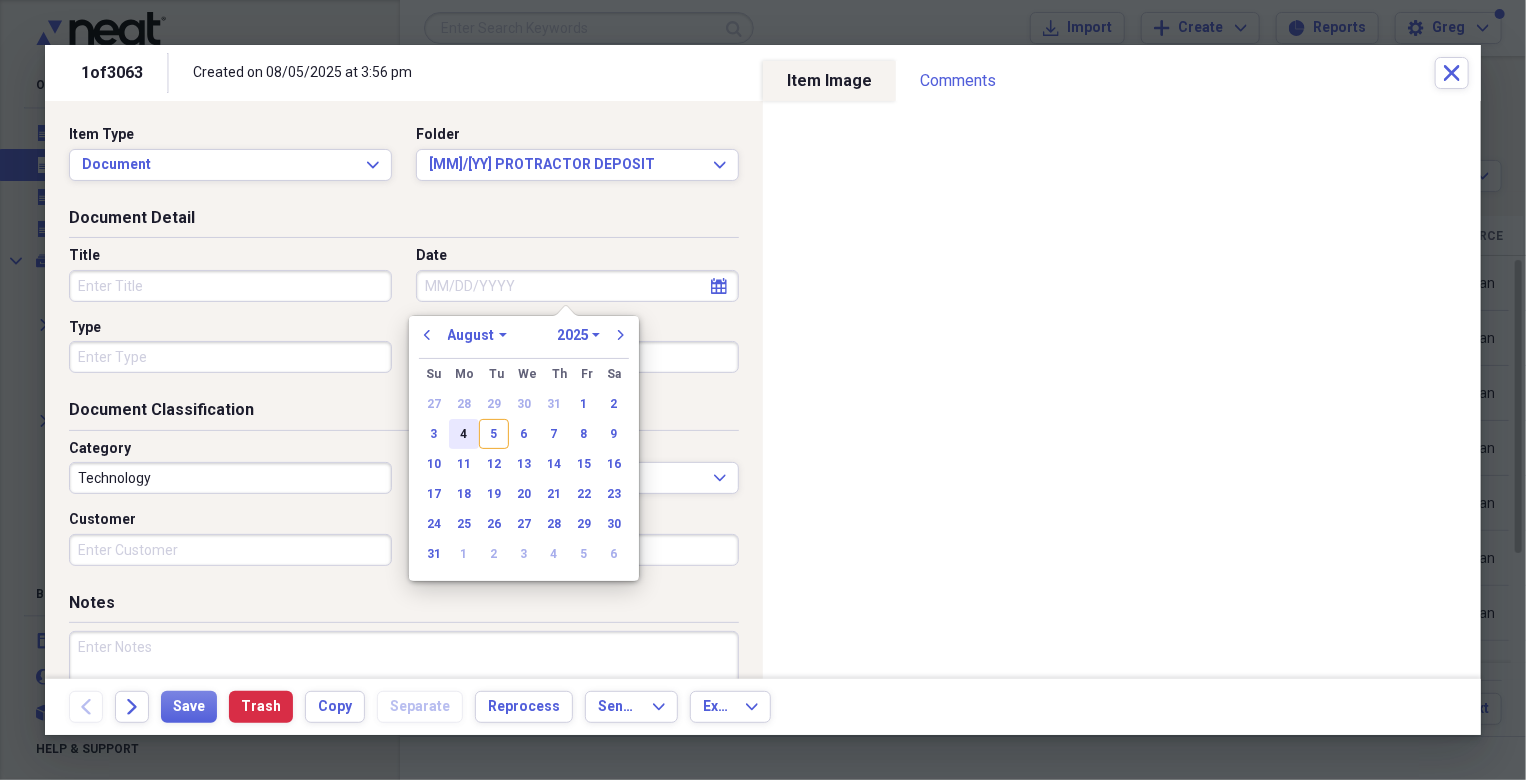 click on "4" at bounding box center [464, 434] 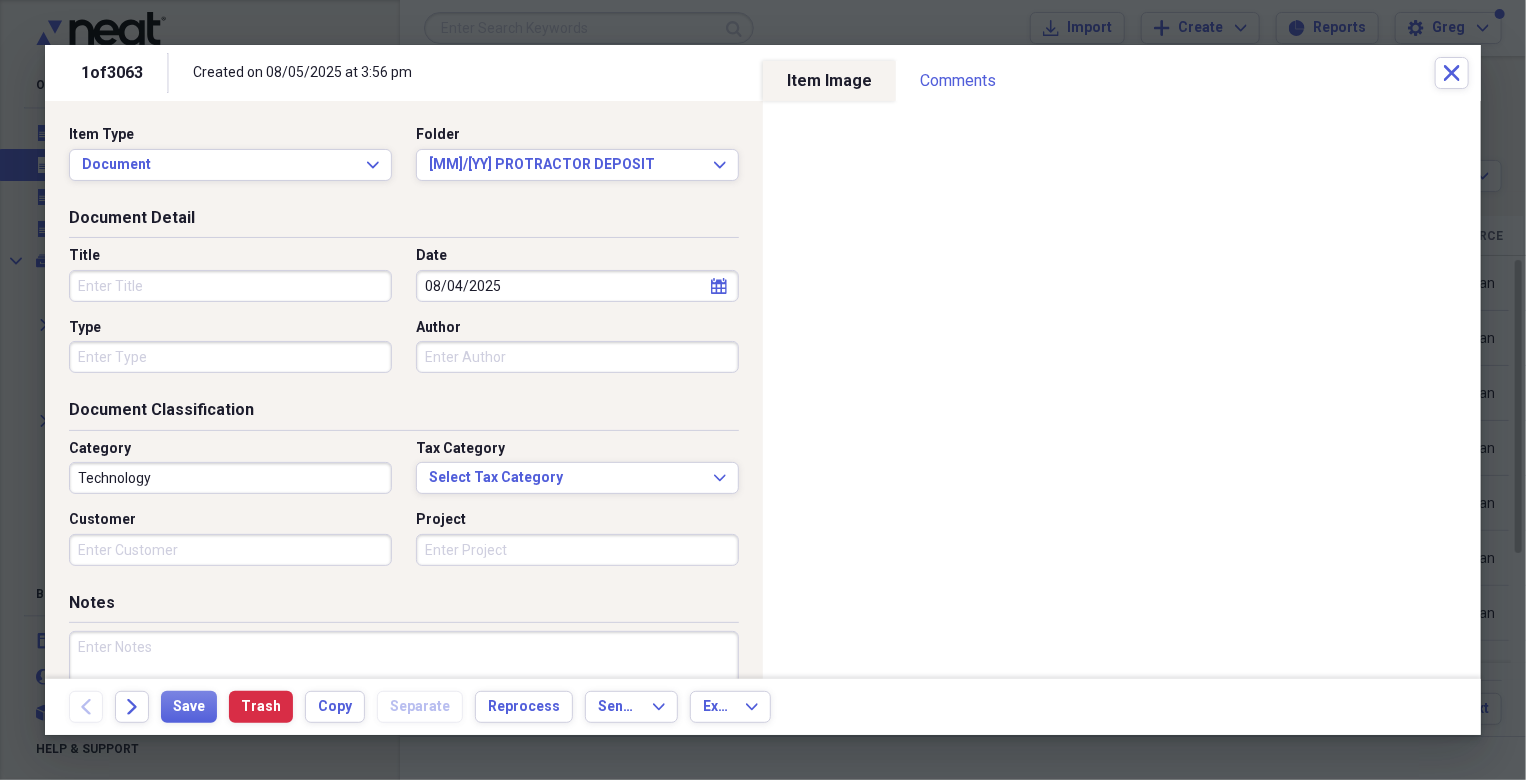 click on "Technology" at bounding box center [230, 478] 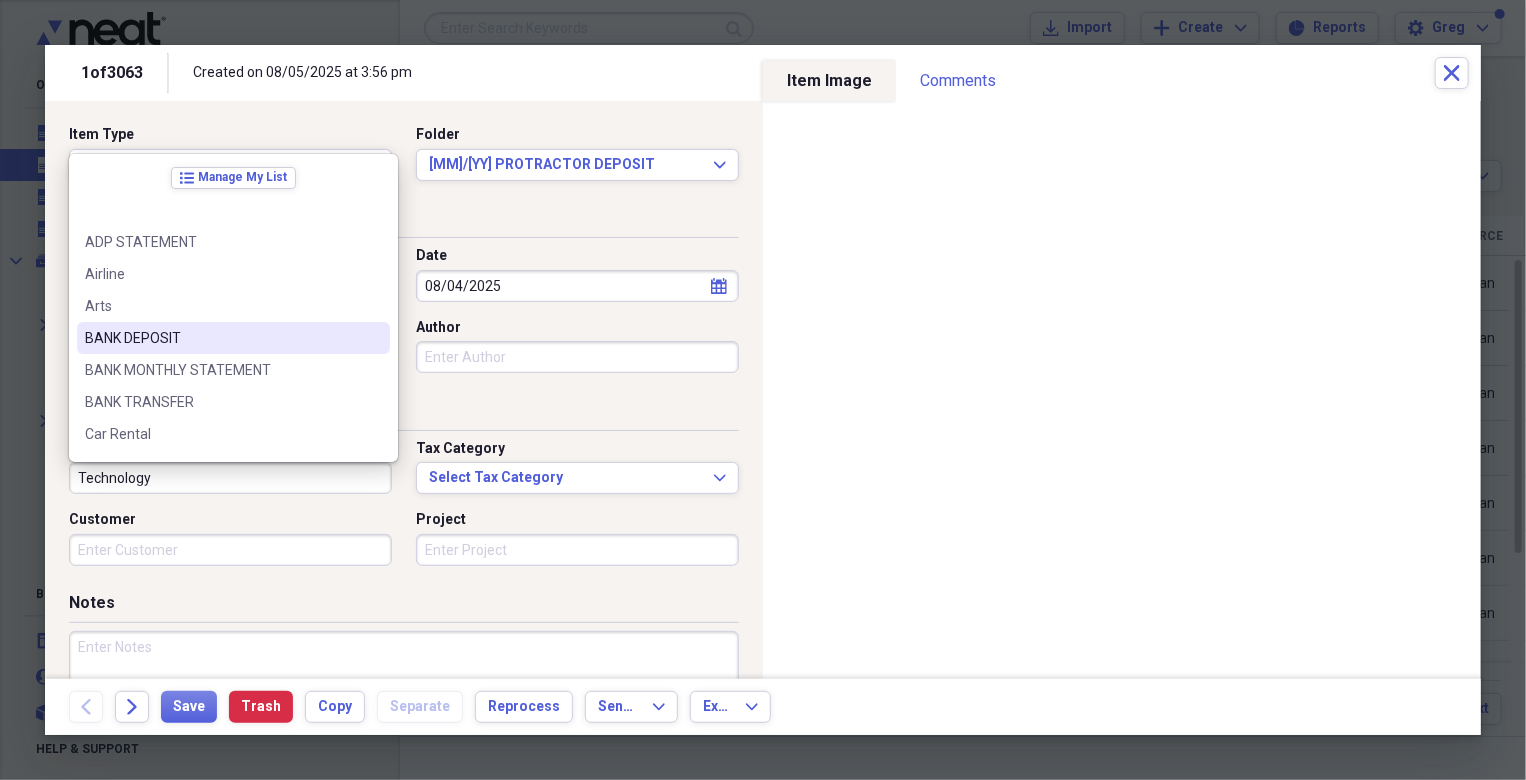click on "BANK DEPOSIT" at bounding box center (221, 338) 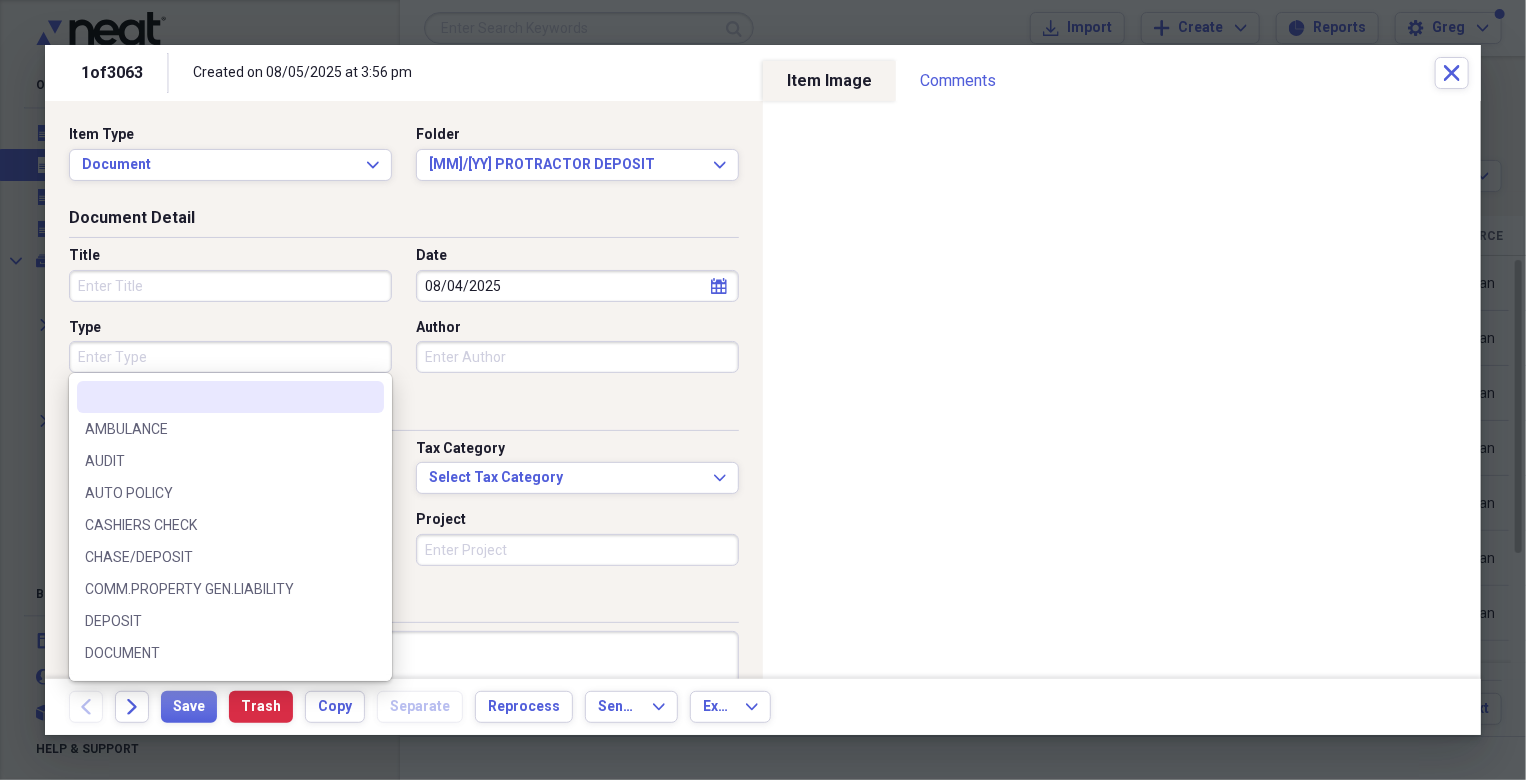 click on "Type" at bounding box center (230, 357) 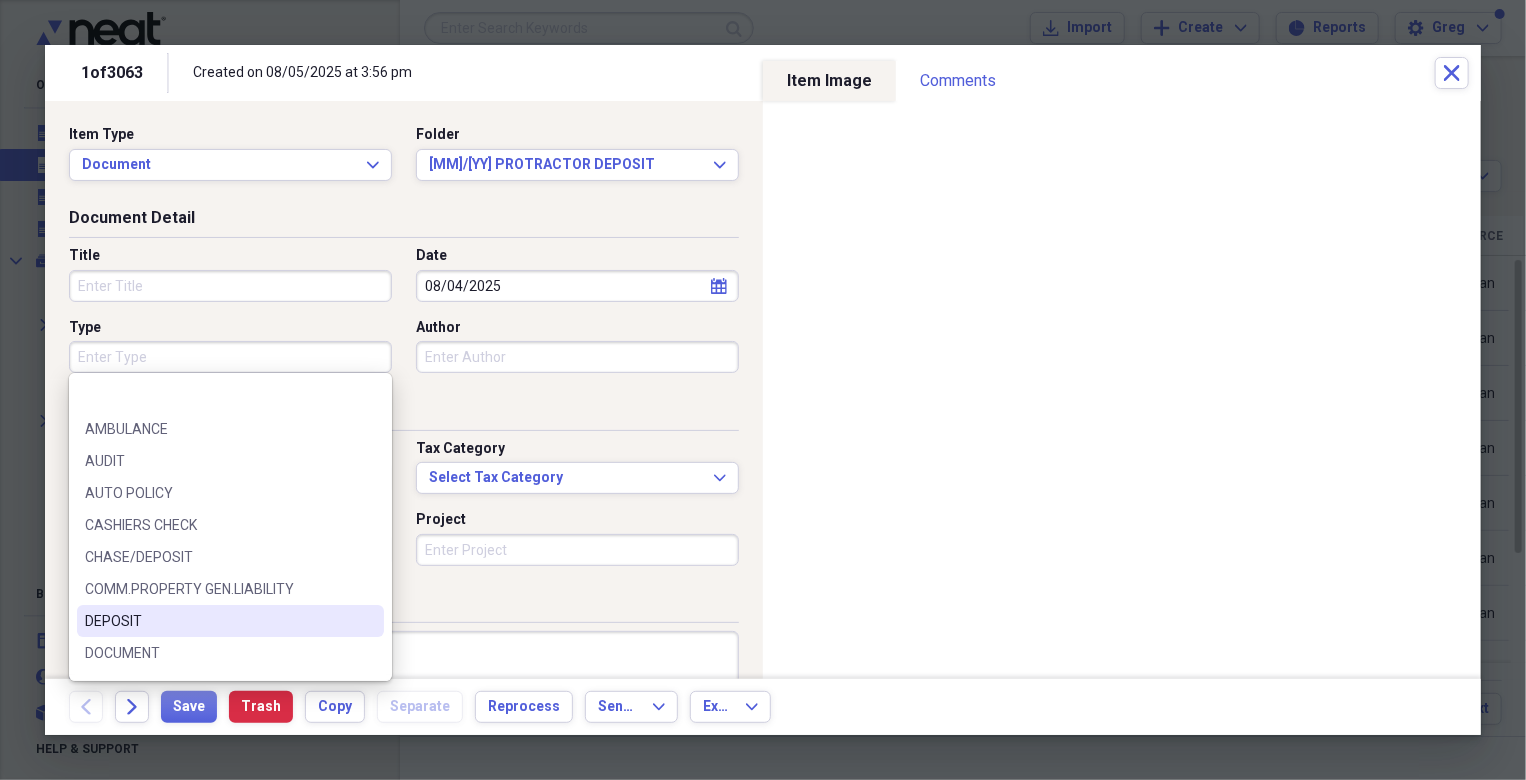 click on "DEPOSIT" at bounding box center [218, 621] 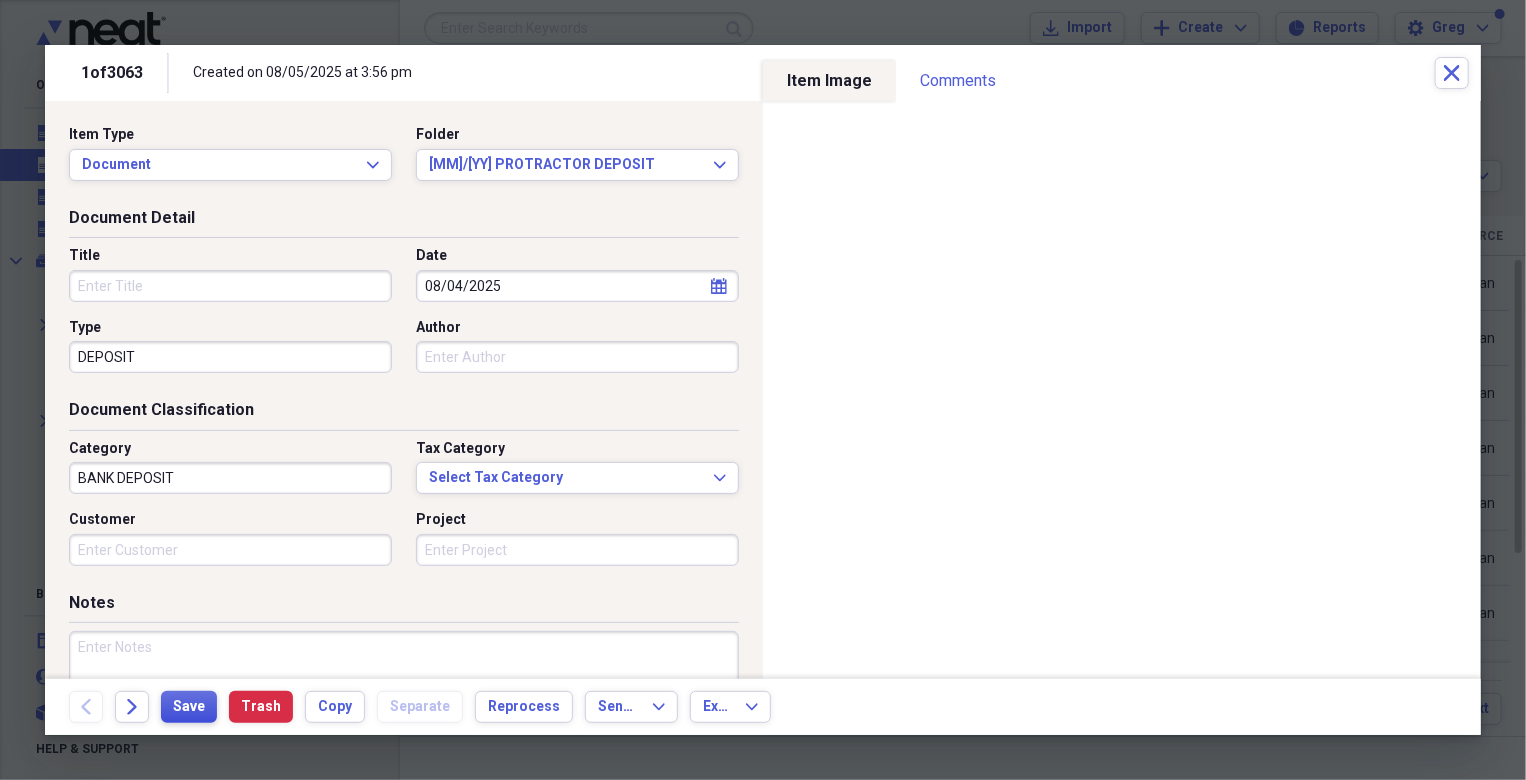 click on "Save" at bounding box center (189, 707) 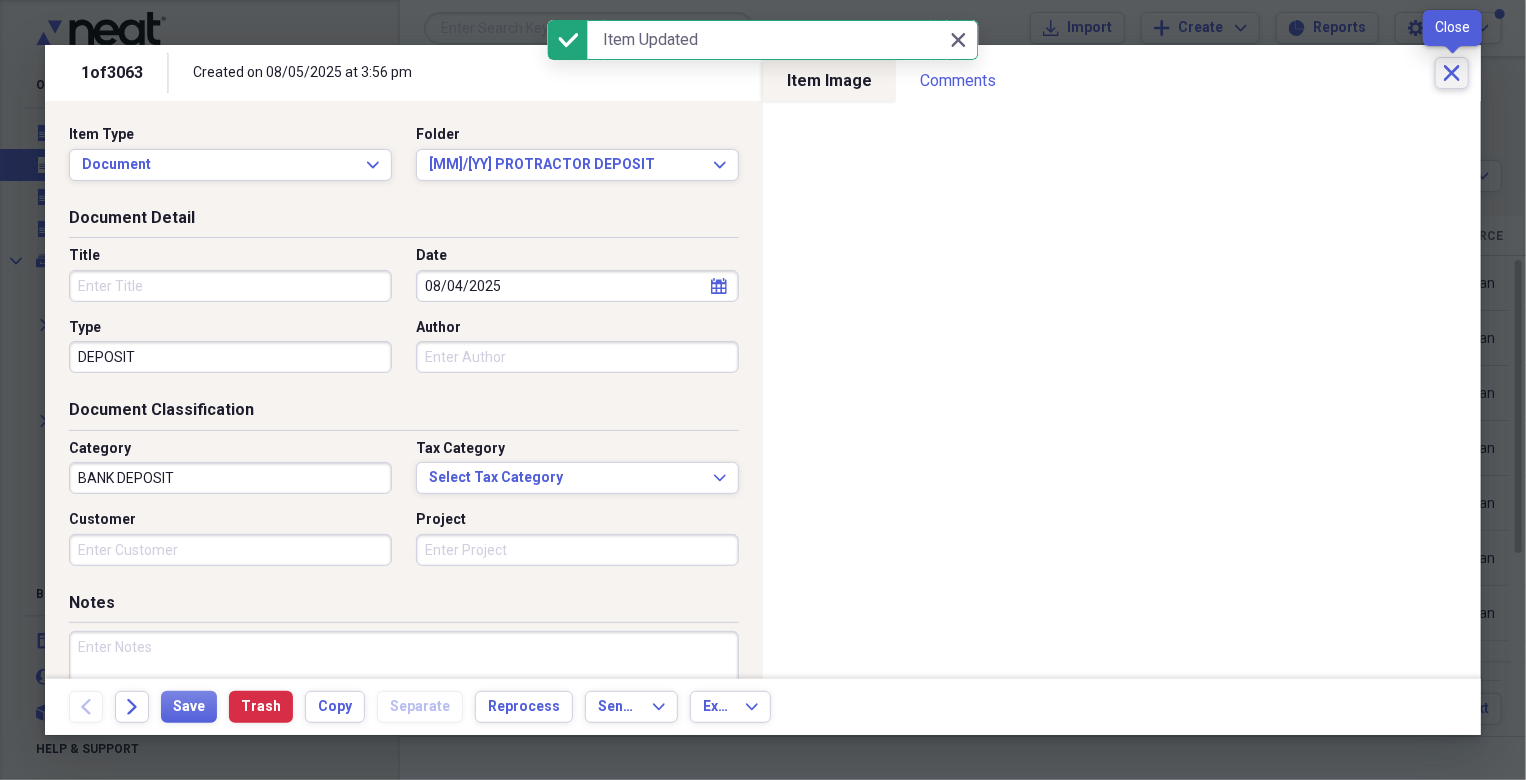 click 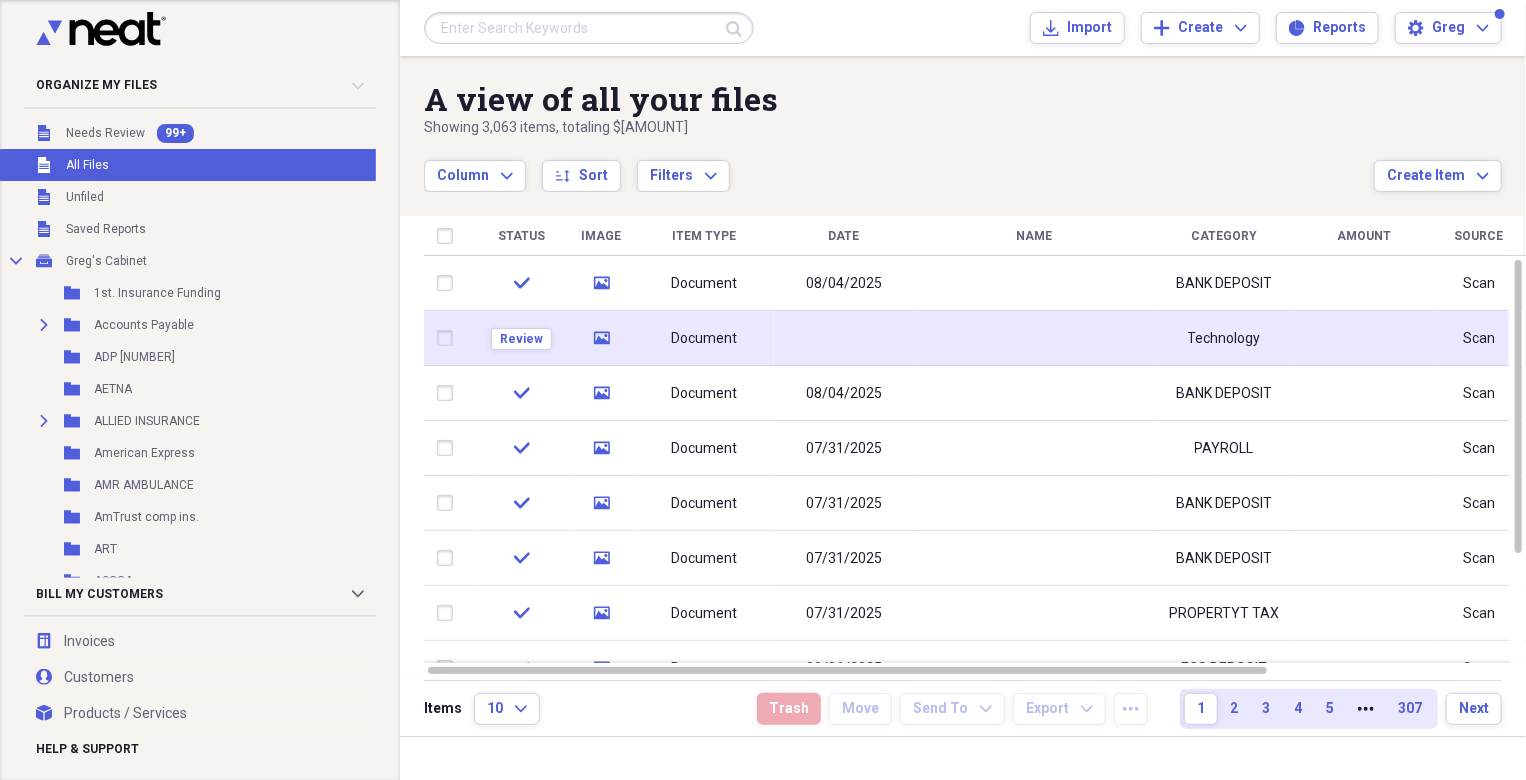 click at bounding box center [844, 338] 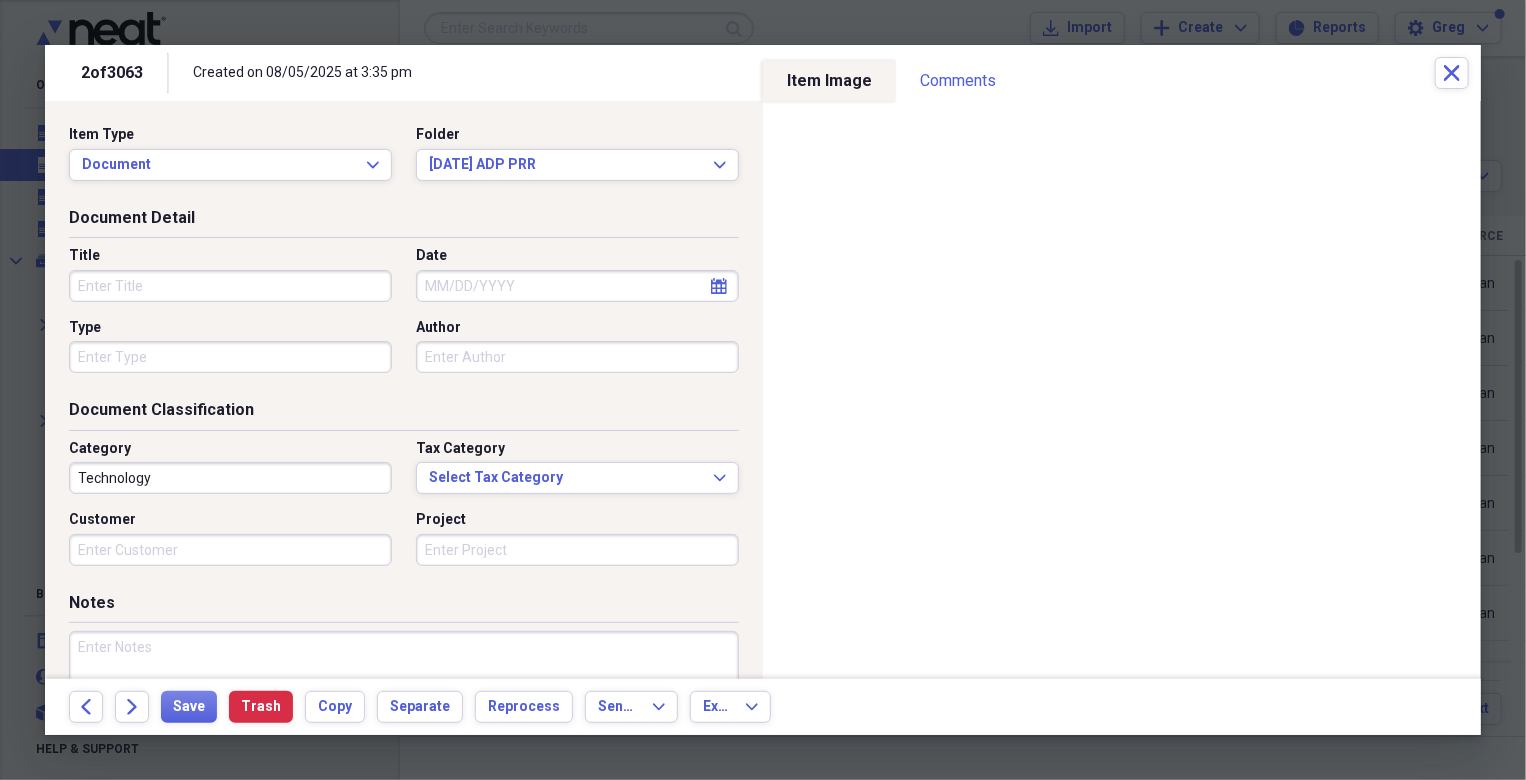 select on "7" 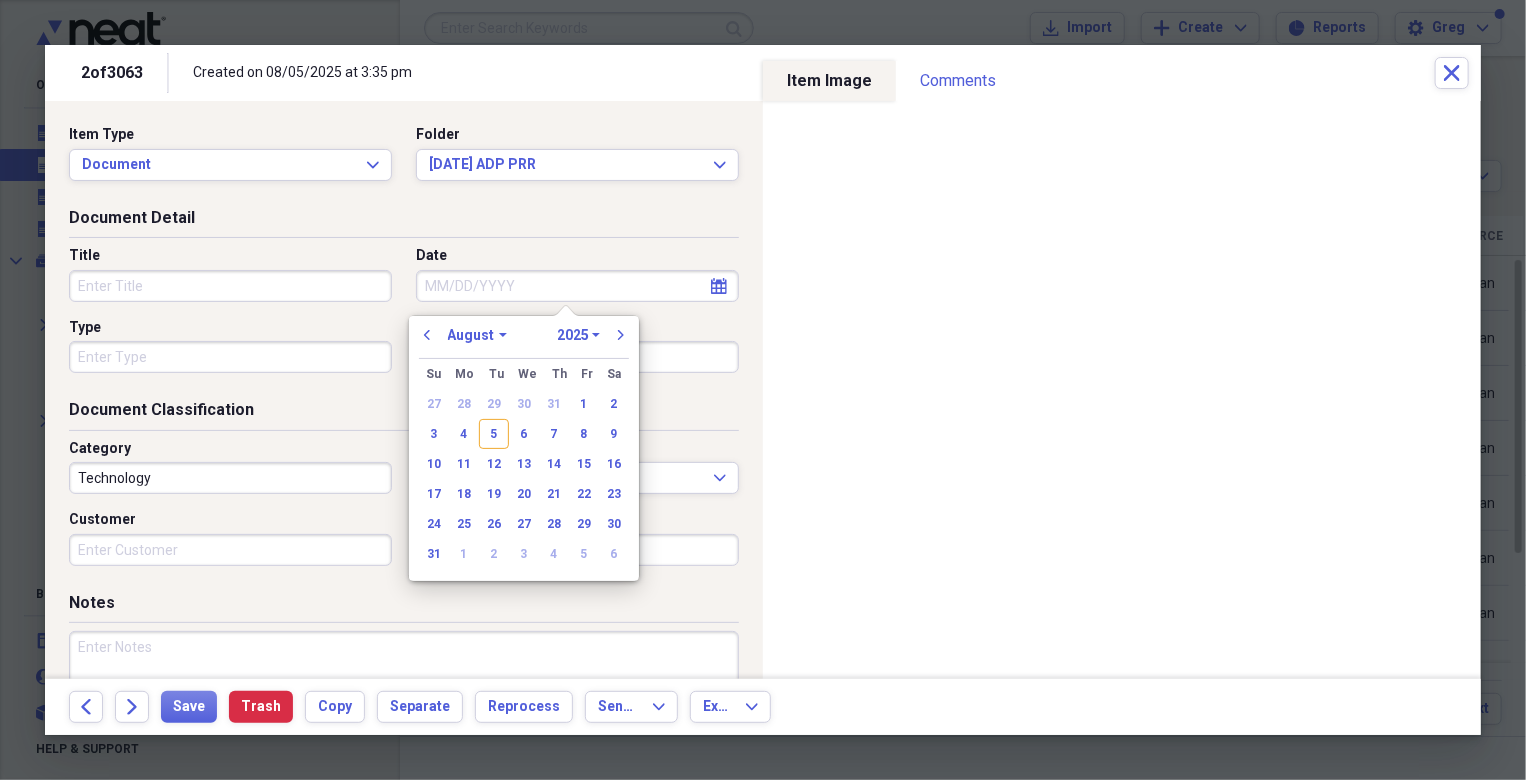 click on "Date" at bounding box center (577, 286) 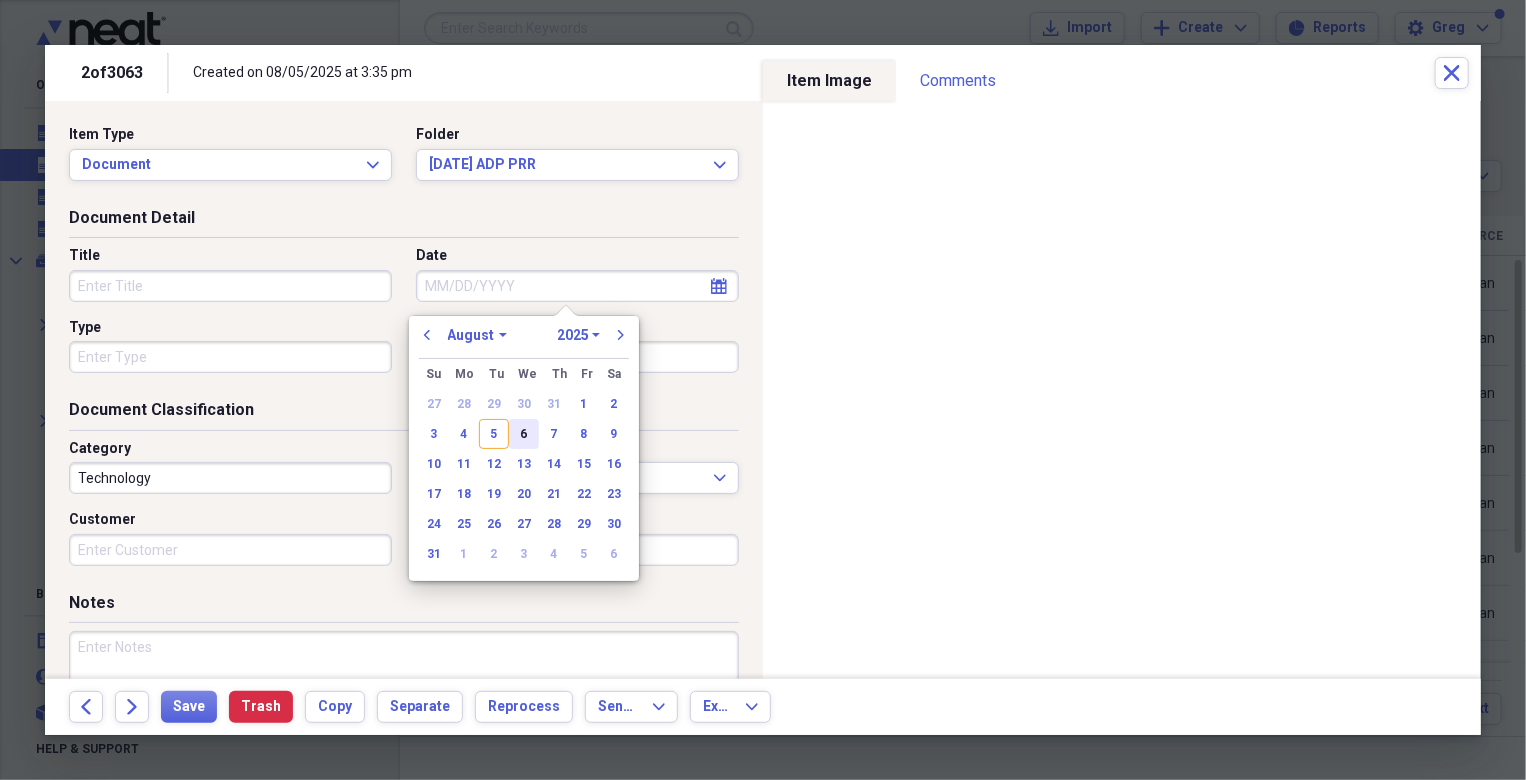 click on "6" at bounding box center [524, 434] 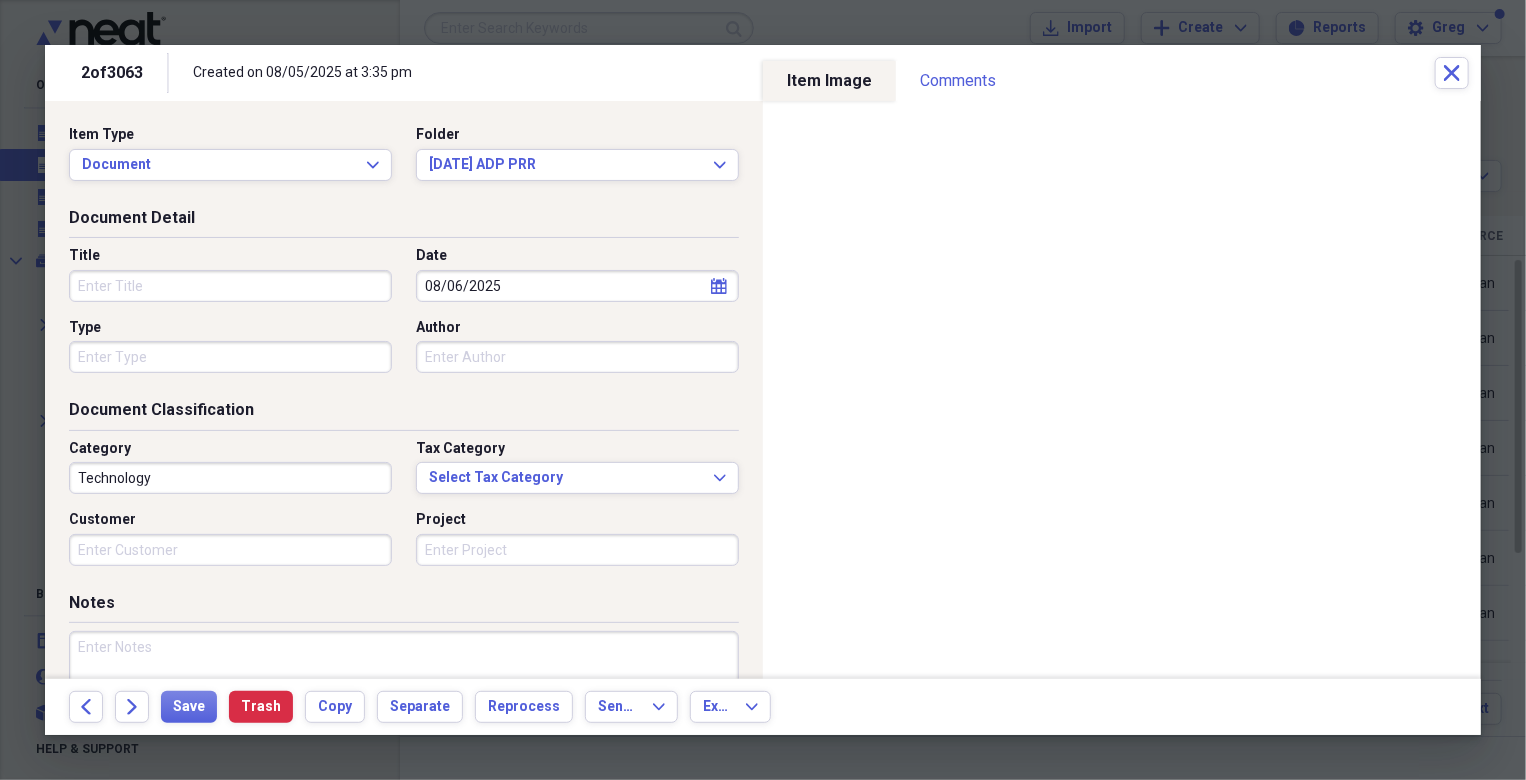 click on "Technology" at bounding box center [230, 478] 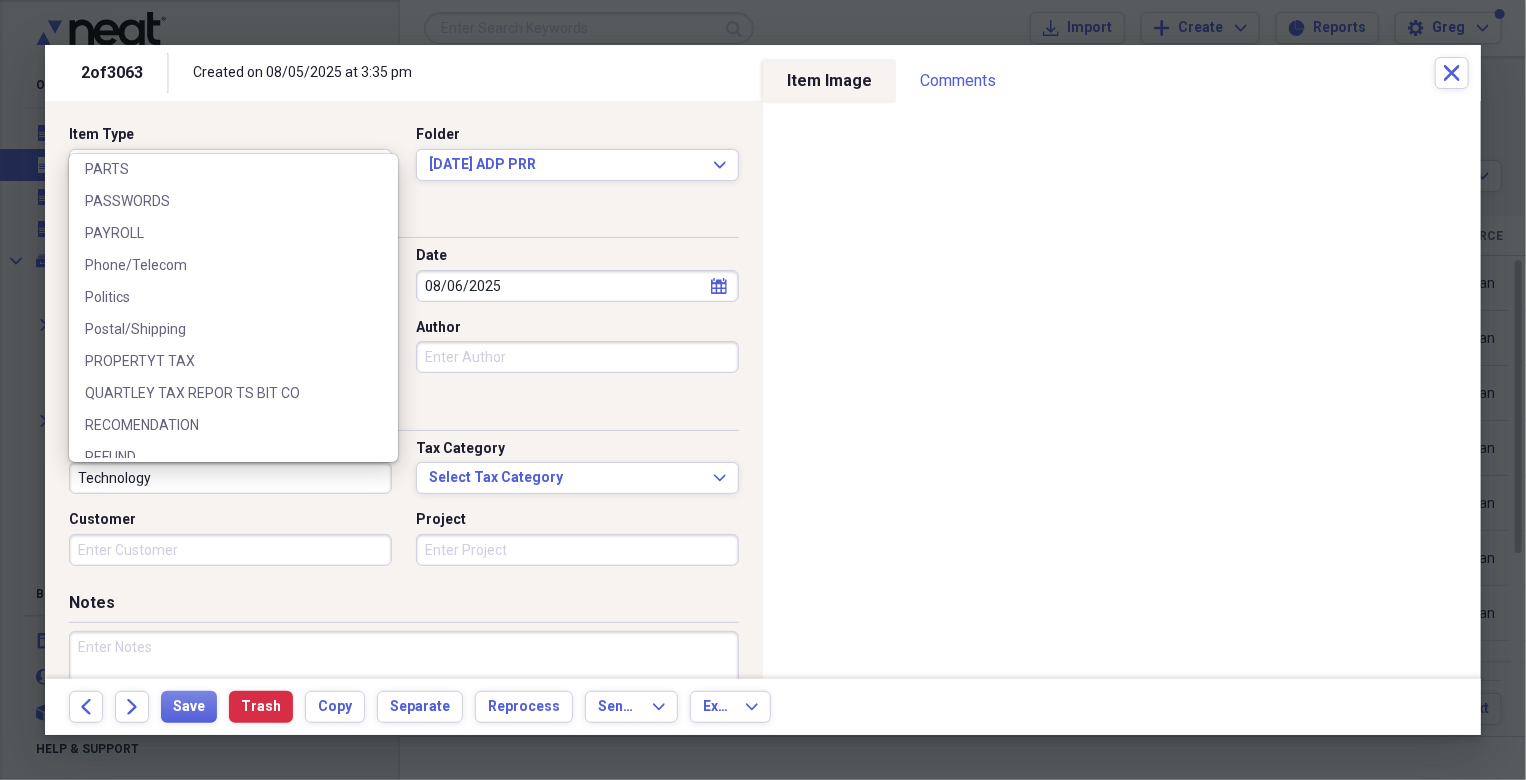 scroll, scrollTop: 1111, scrollLeft: 0, axis: vertical 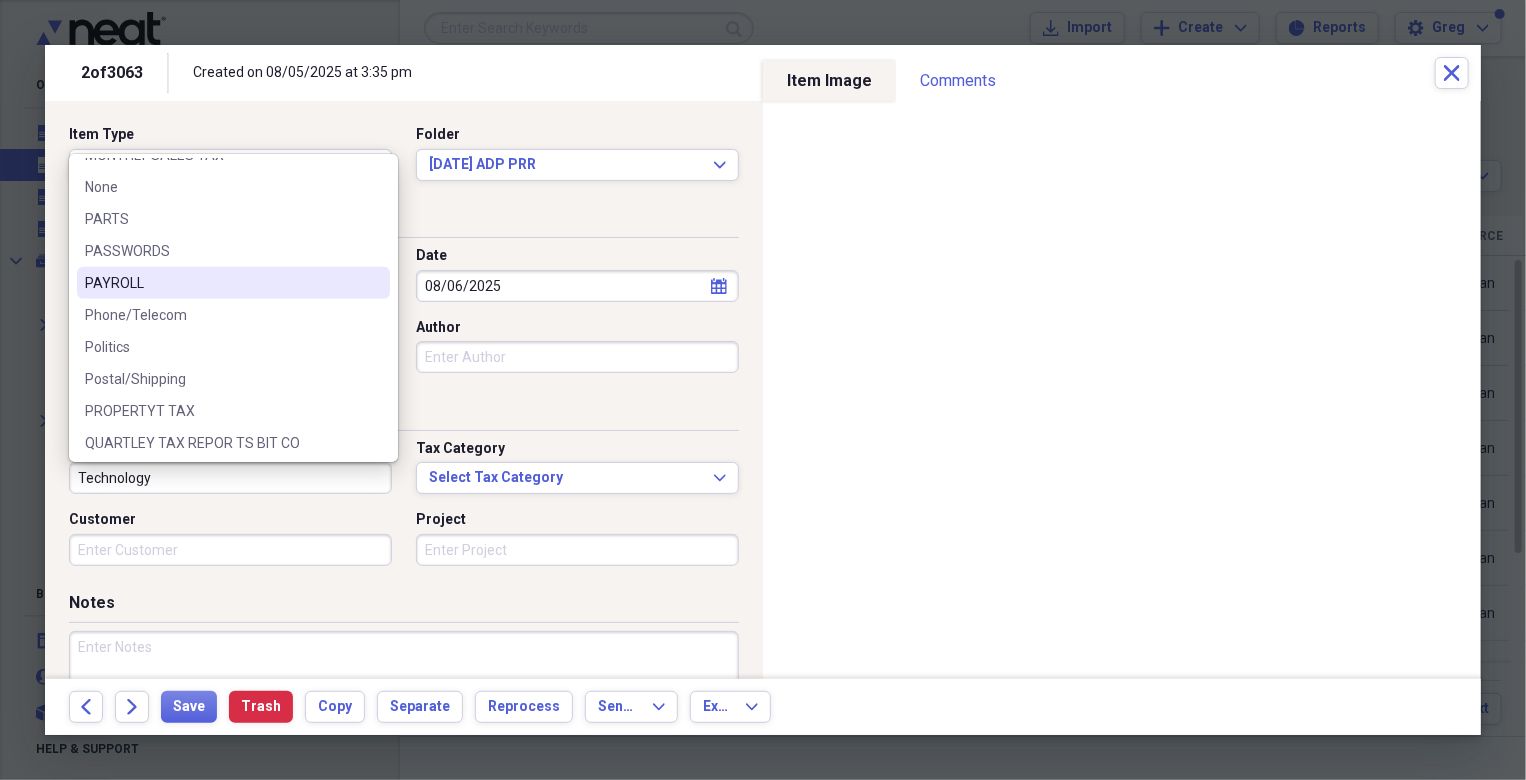 click on "PAYROLL" at bounding box center [221, 283] 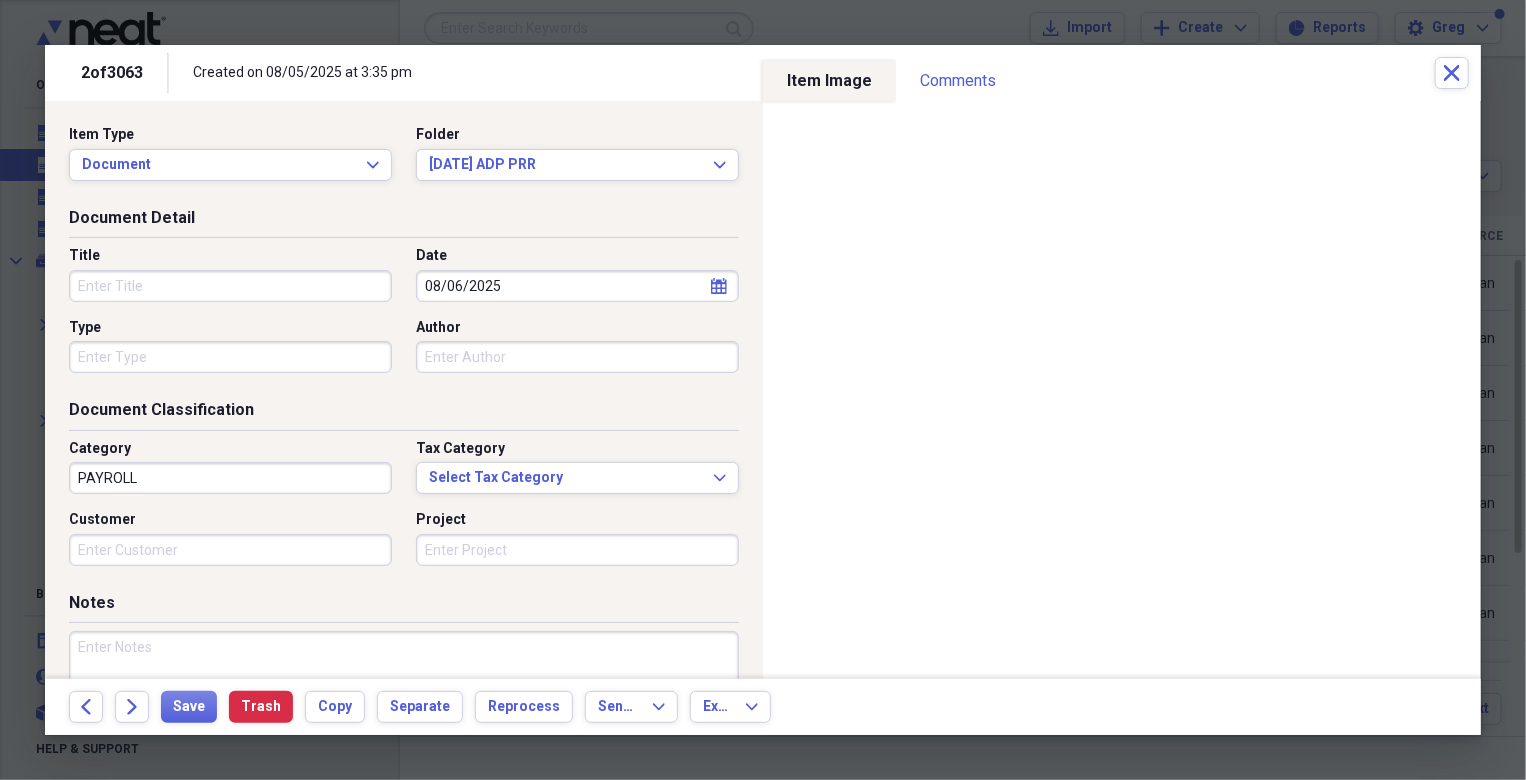 click on "Type" at bounding box center (230, 357) 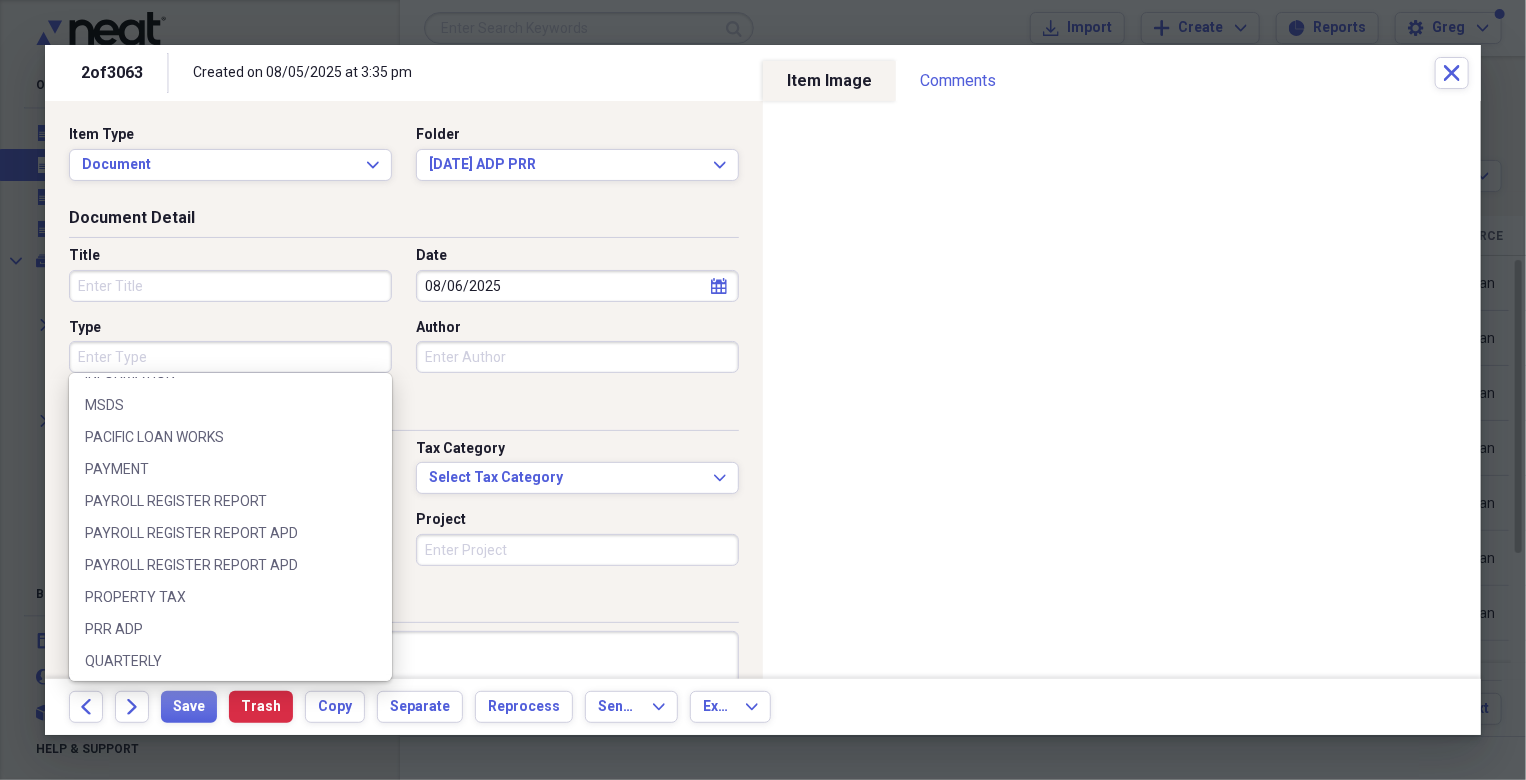 scroll, scrollTop: 540, scrollLeft: 0, axis: vertical 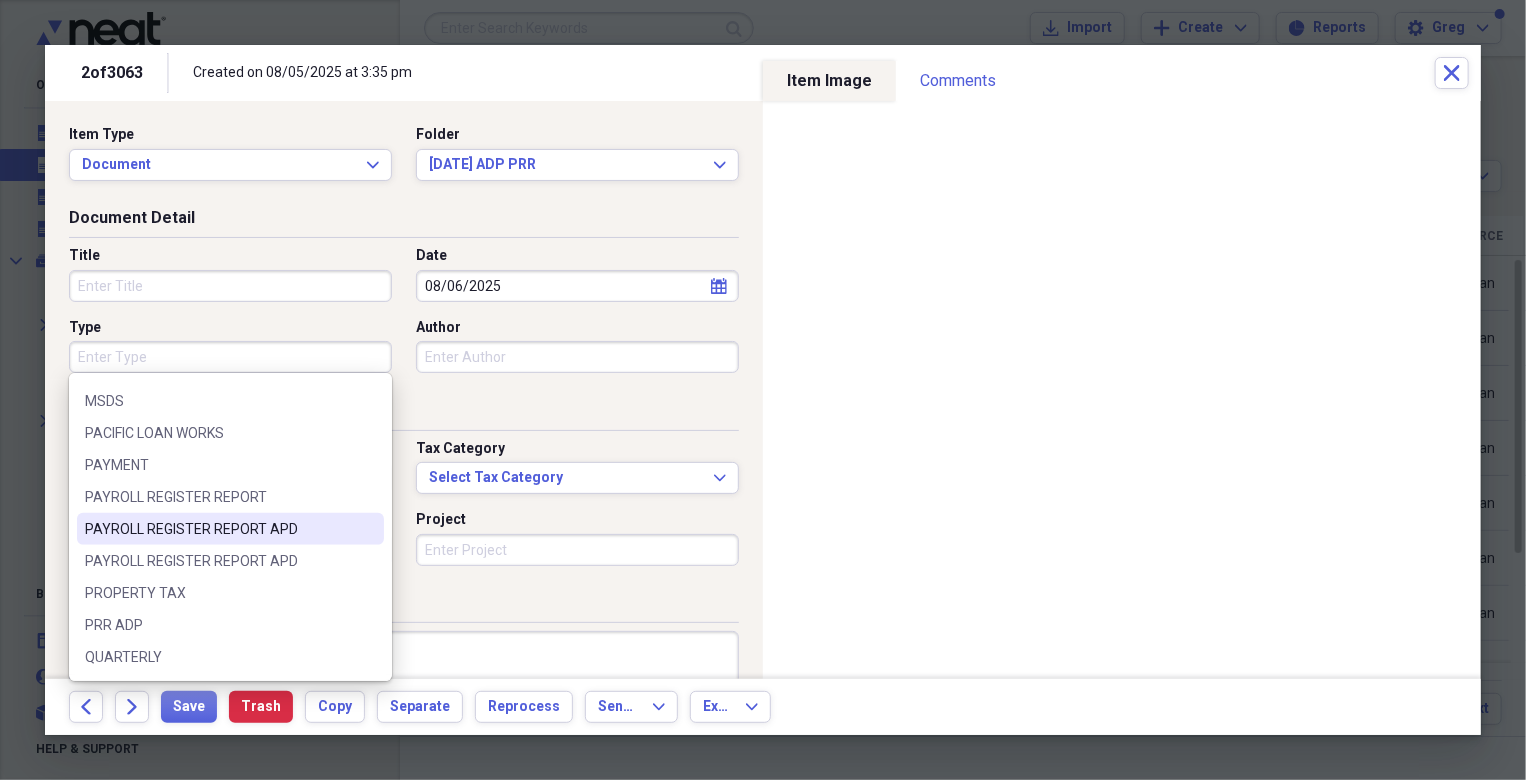 click on "PAYROLL REGISTER REPORT APD" at bounding box center (218, 529) 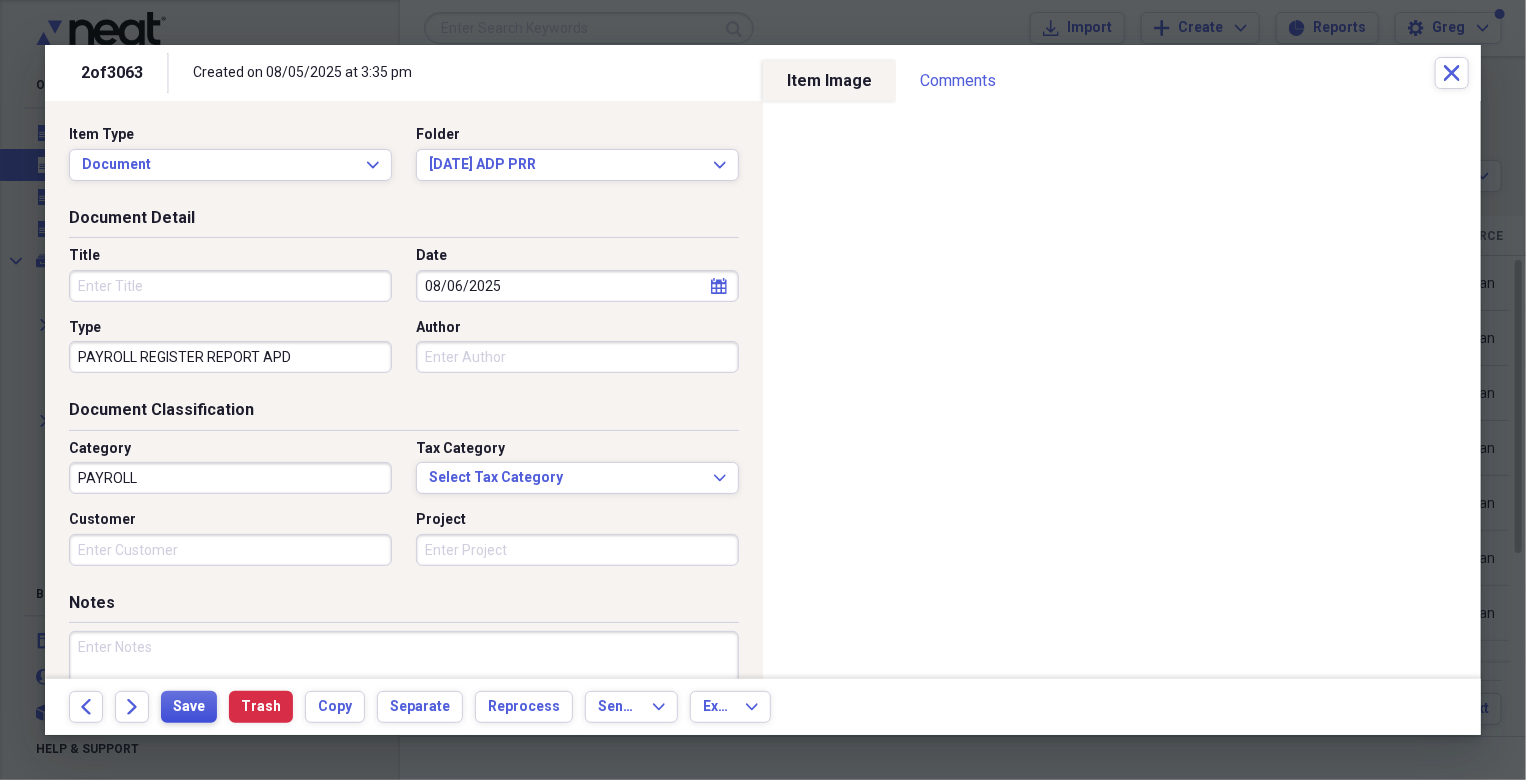 click on "Save" at bounding box center [189, 707] 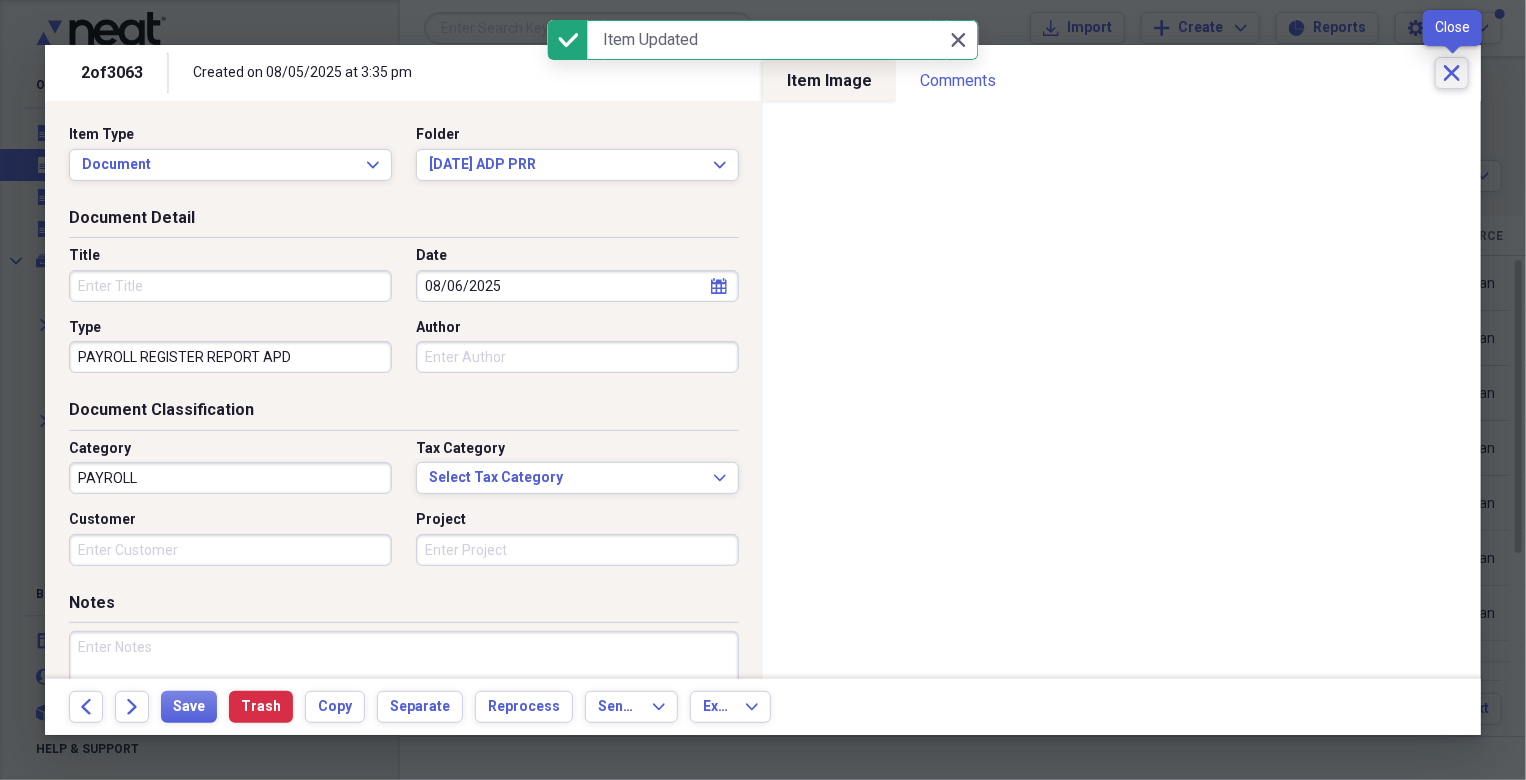 click on "Close" 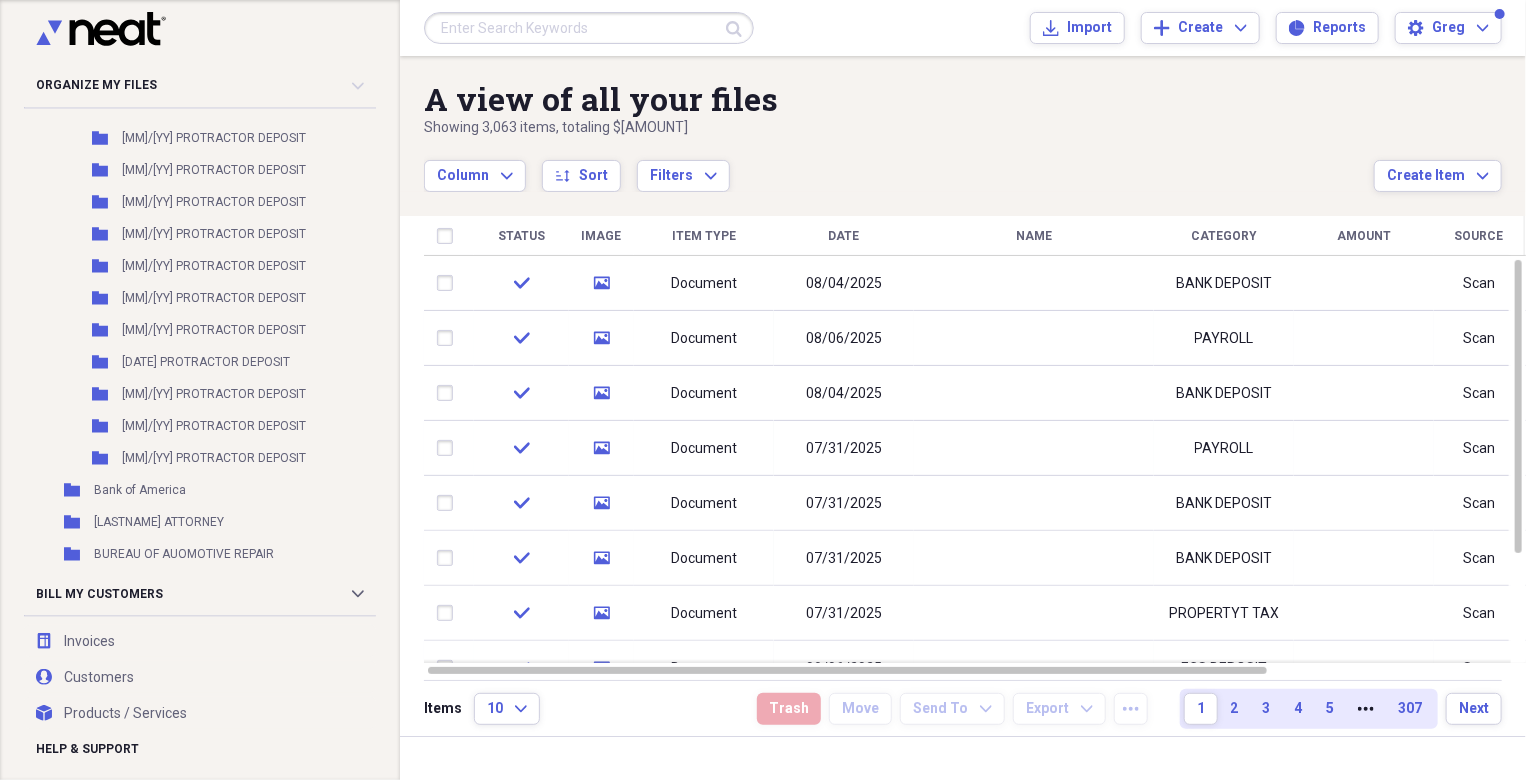 scroll, scrollTop: 722, scrollLeft: 0, axis: vertical 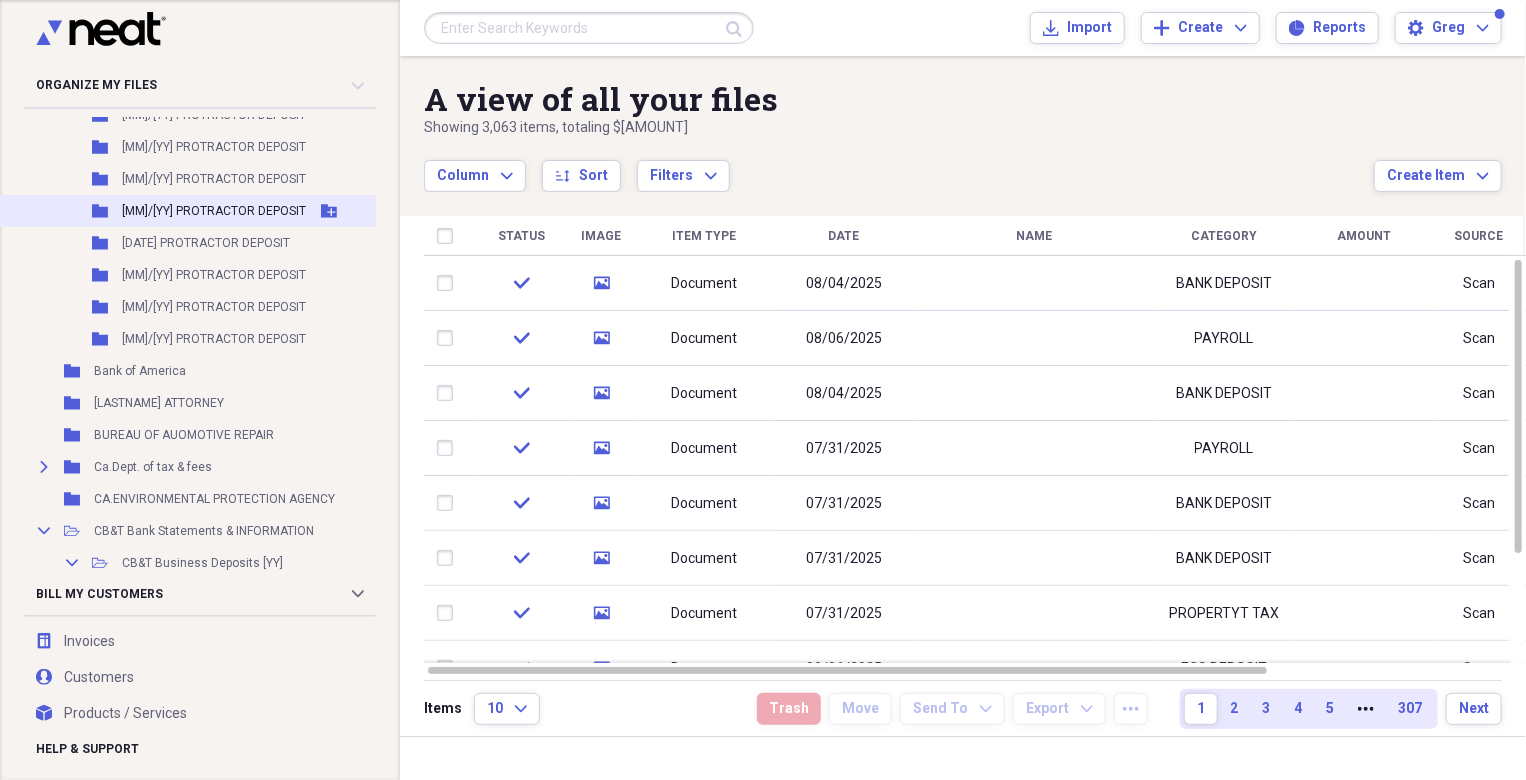 click on "[MM]/[YY] PROTRACTOR DEPOSIT" at bounding box center (214, 211) 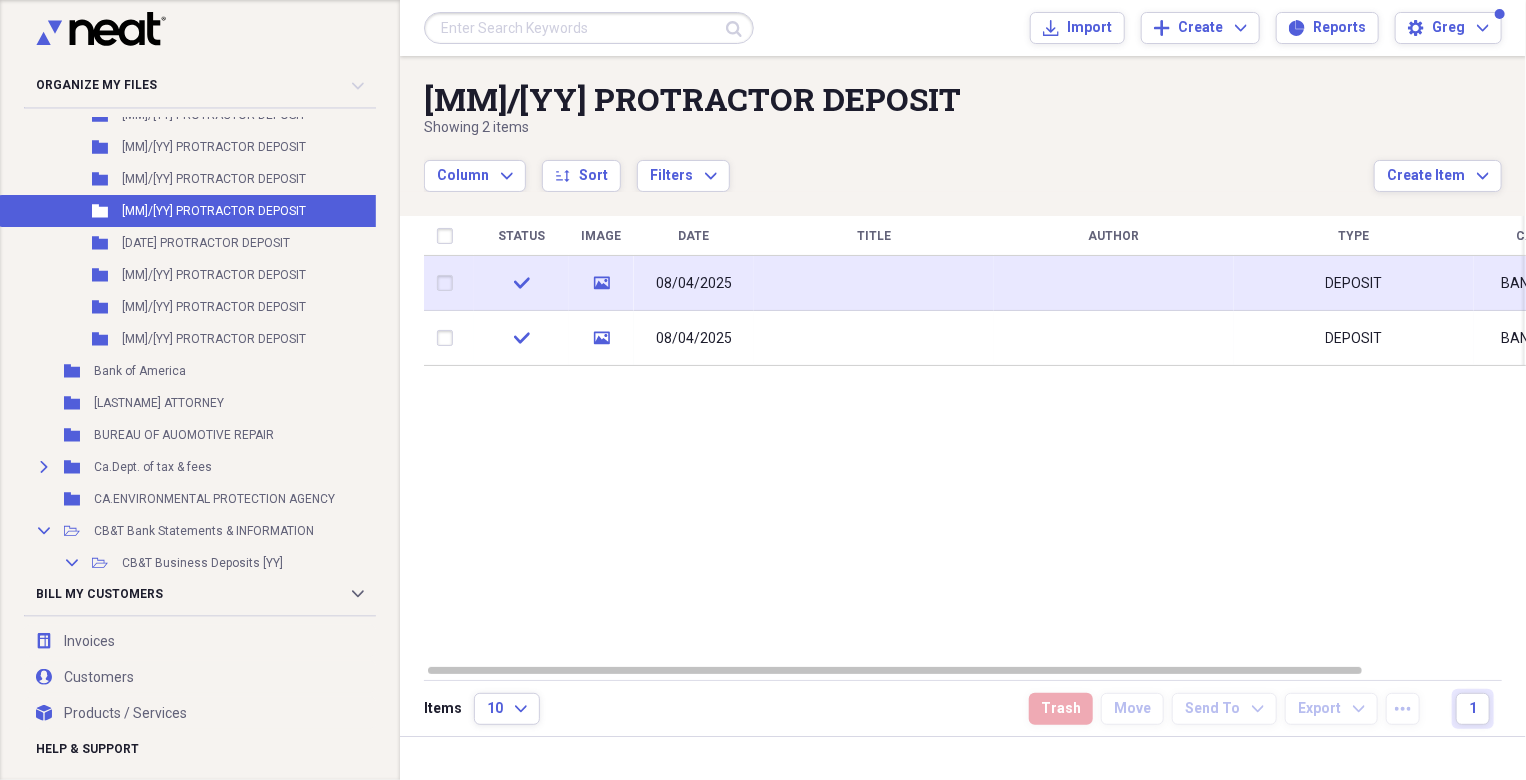 click at bounding box center [874, 283] 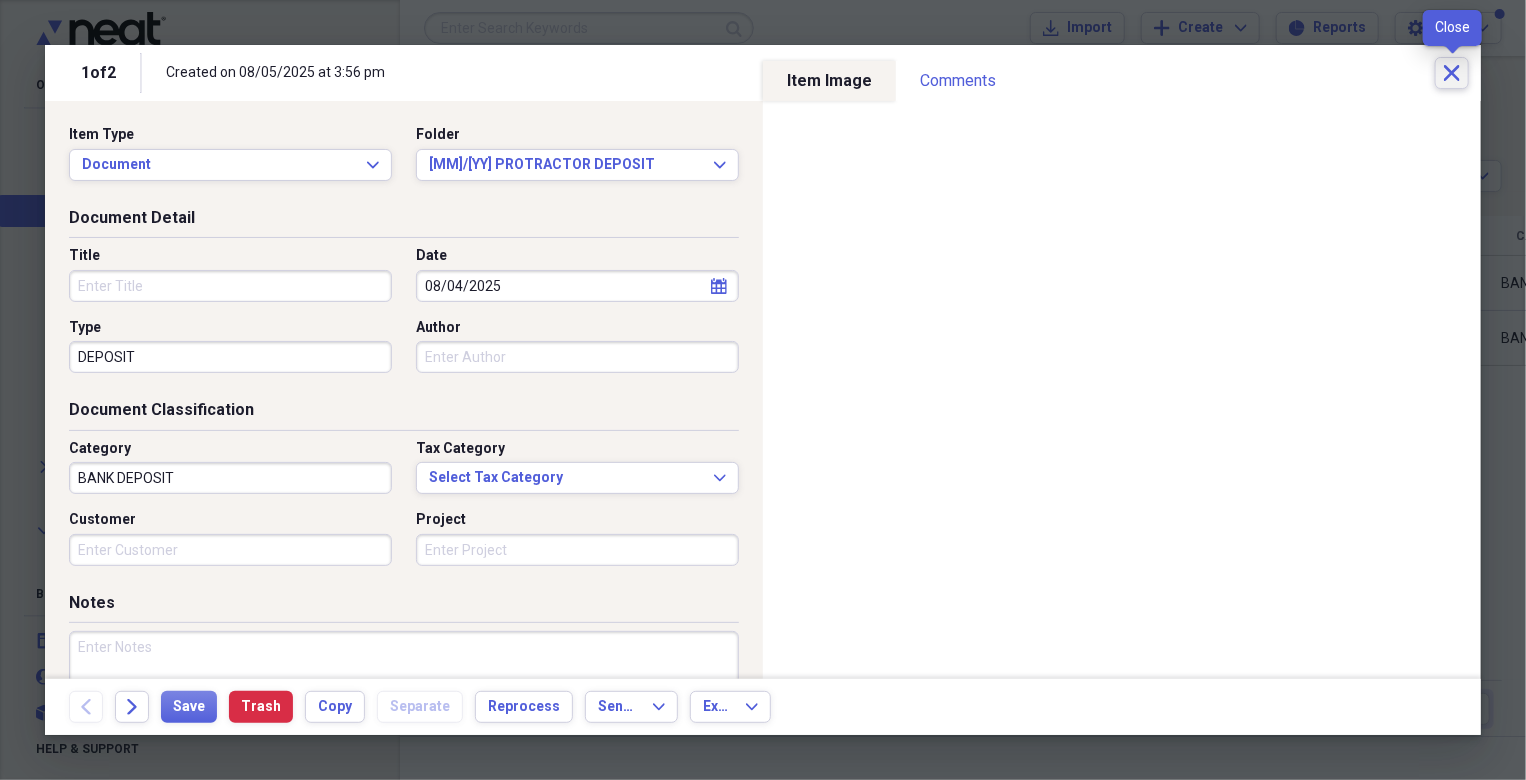 click on "Close" 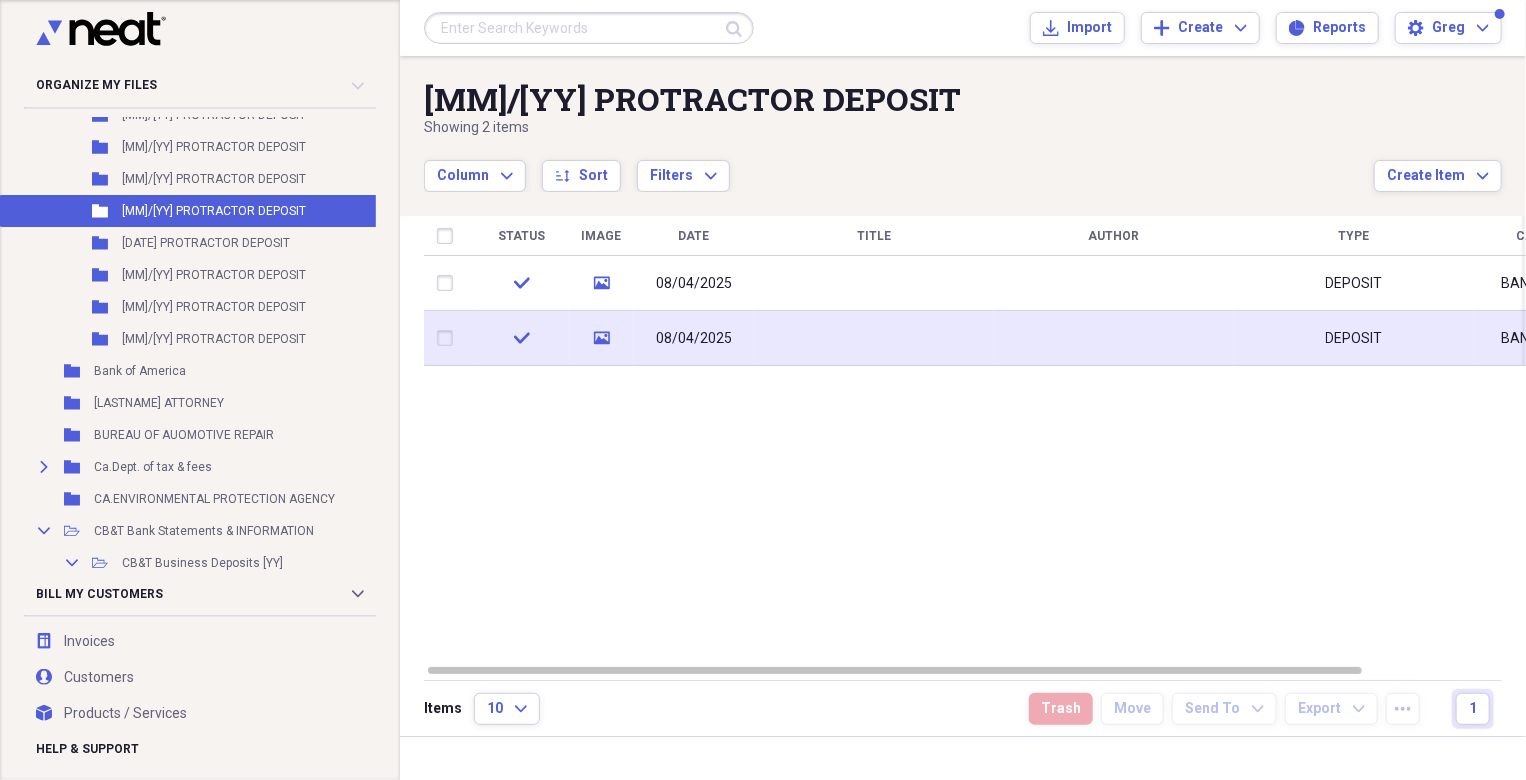 click at bounding box center [874, 338] 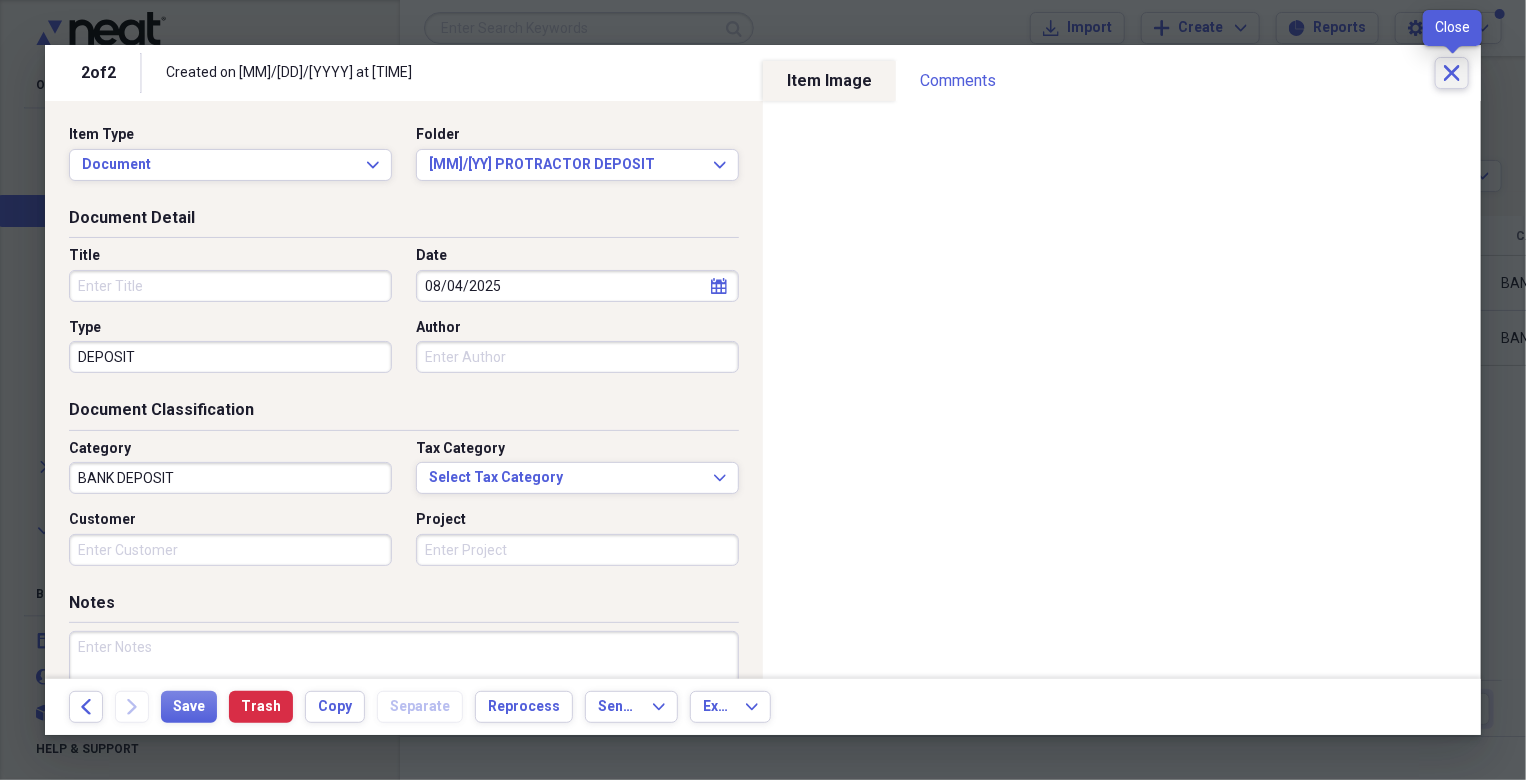 click on "Close" 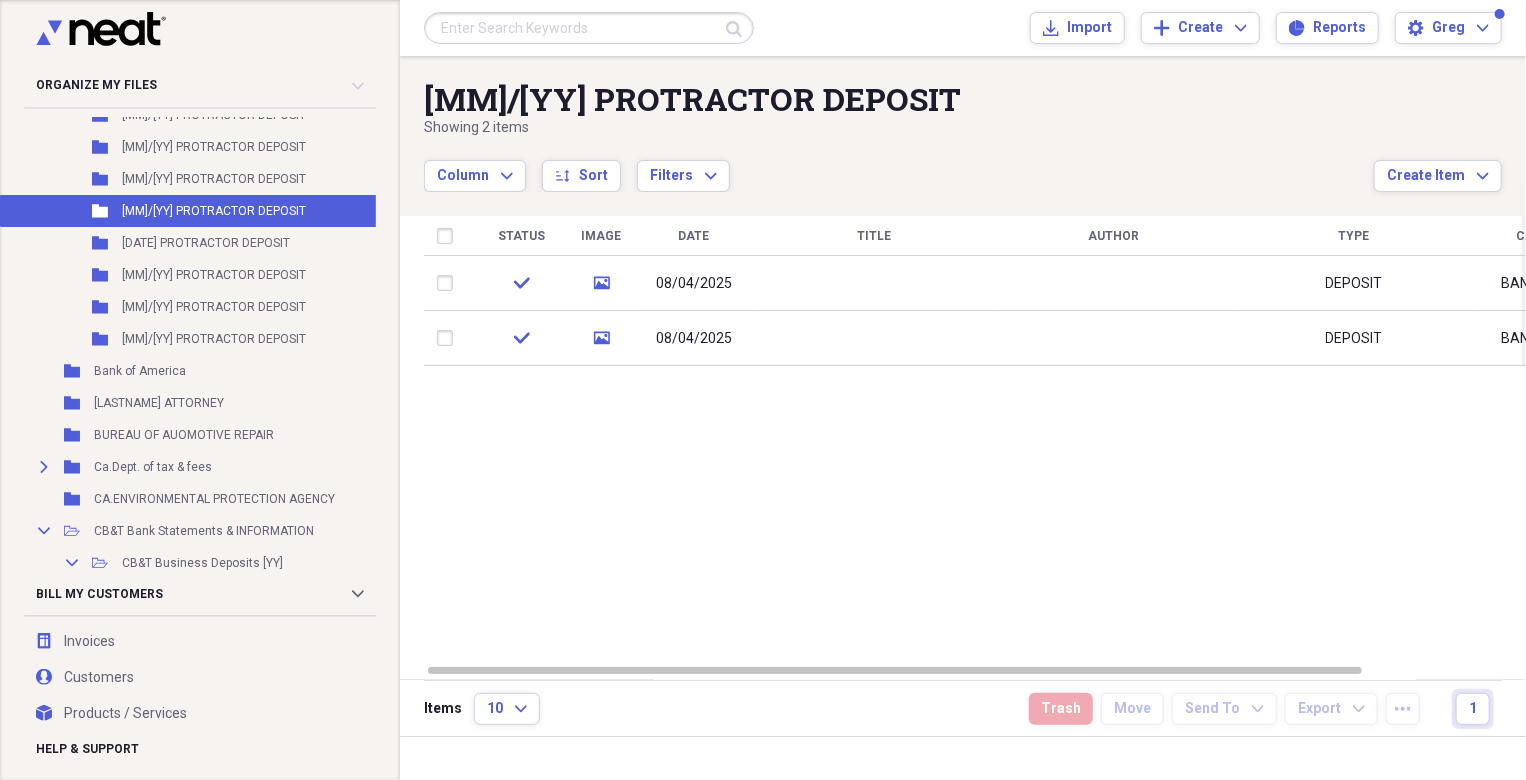 click on "Status Image Date Title Author Type Category Source check media [MM]/[DD]/[YYYY] DEPOSIT BANK DEPOSIT Scan check media [MM]/[DD]/[YYYY] DEPOSIT BANK DEPOSIT Scan" at bounding box center (975, 439) 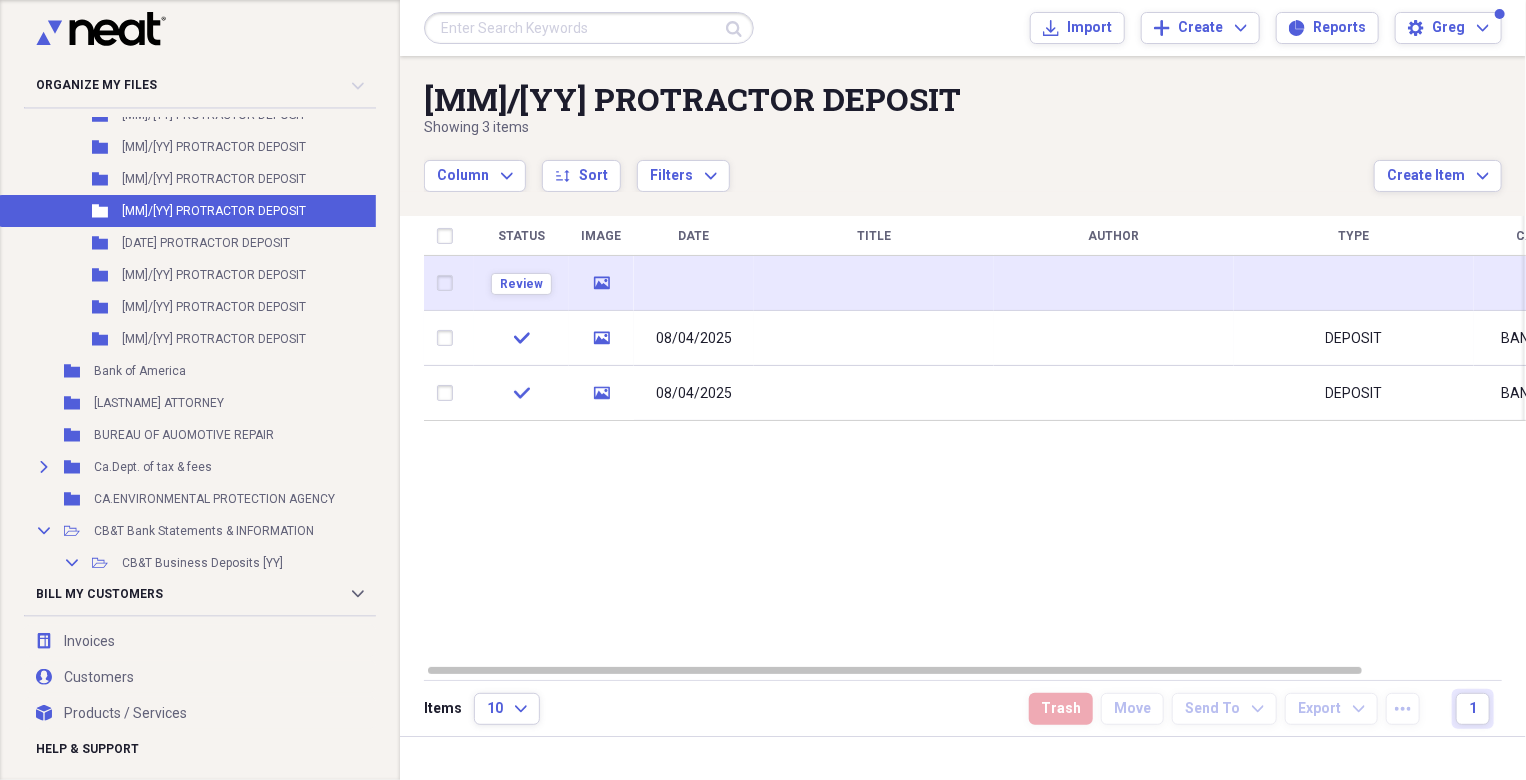 click at bounding box center (694, 283) 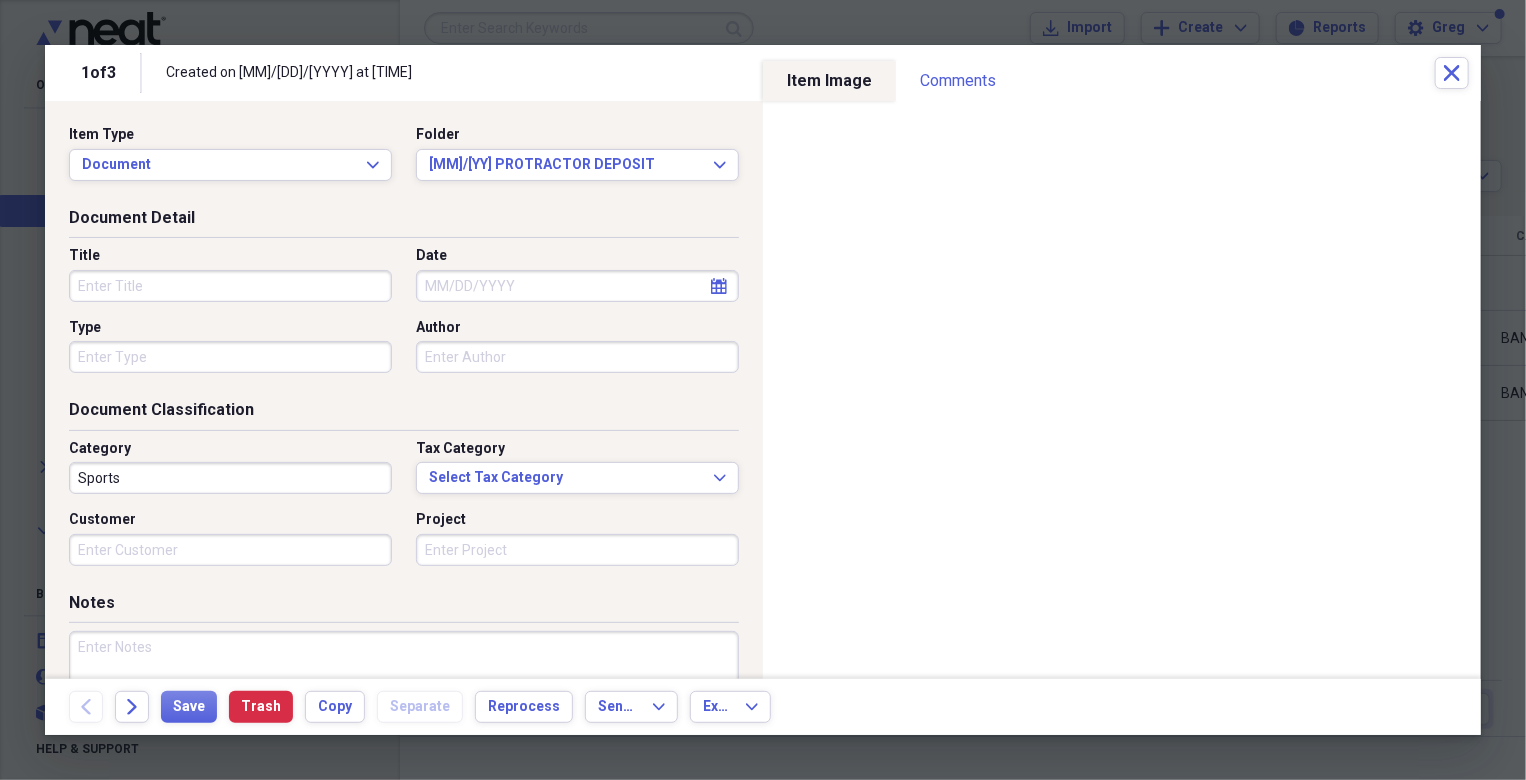 select on "7" 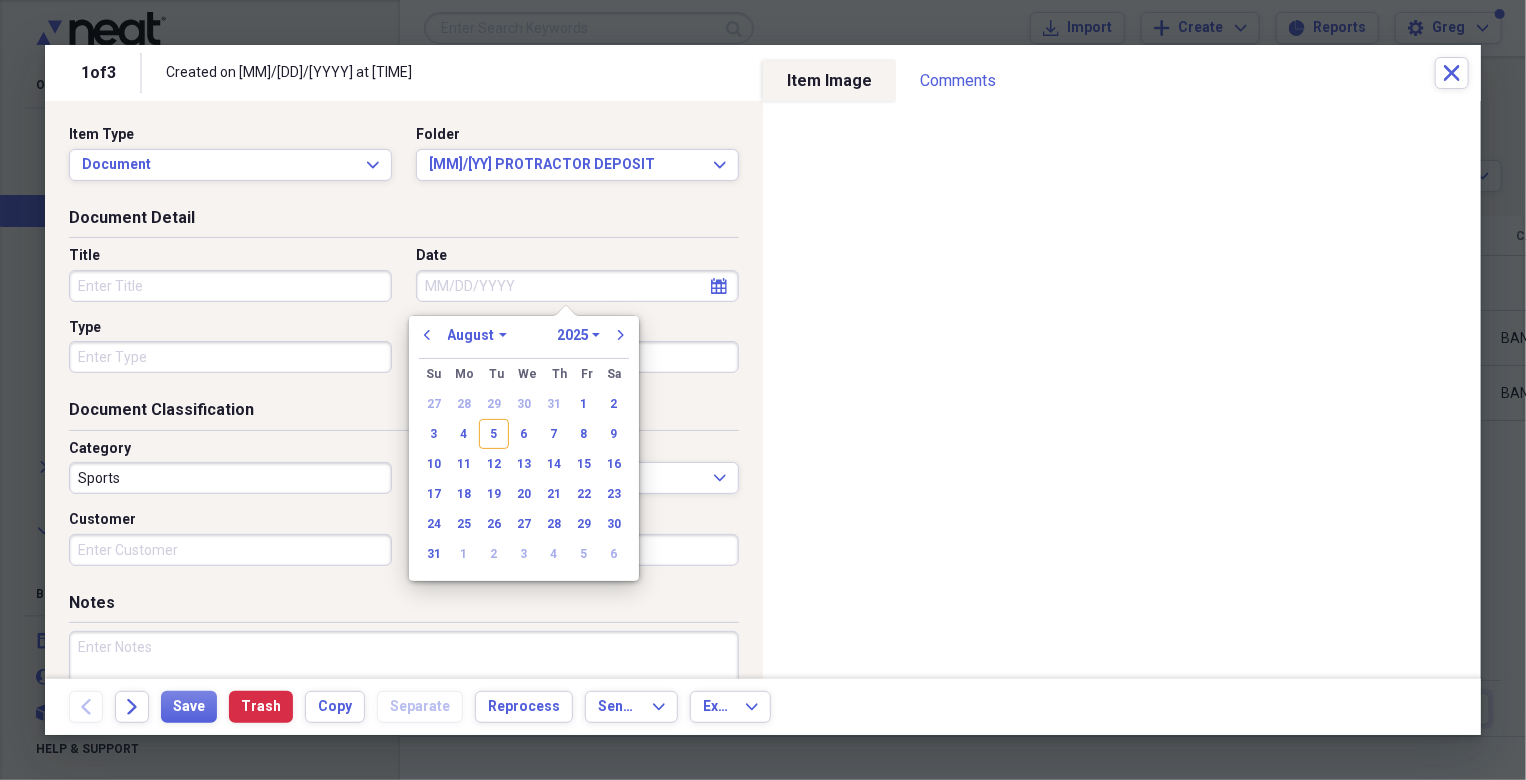 click on "Date" at bounding box center [577, 286] 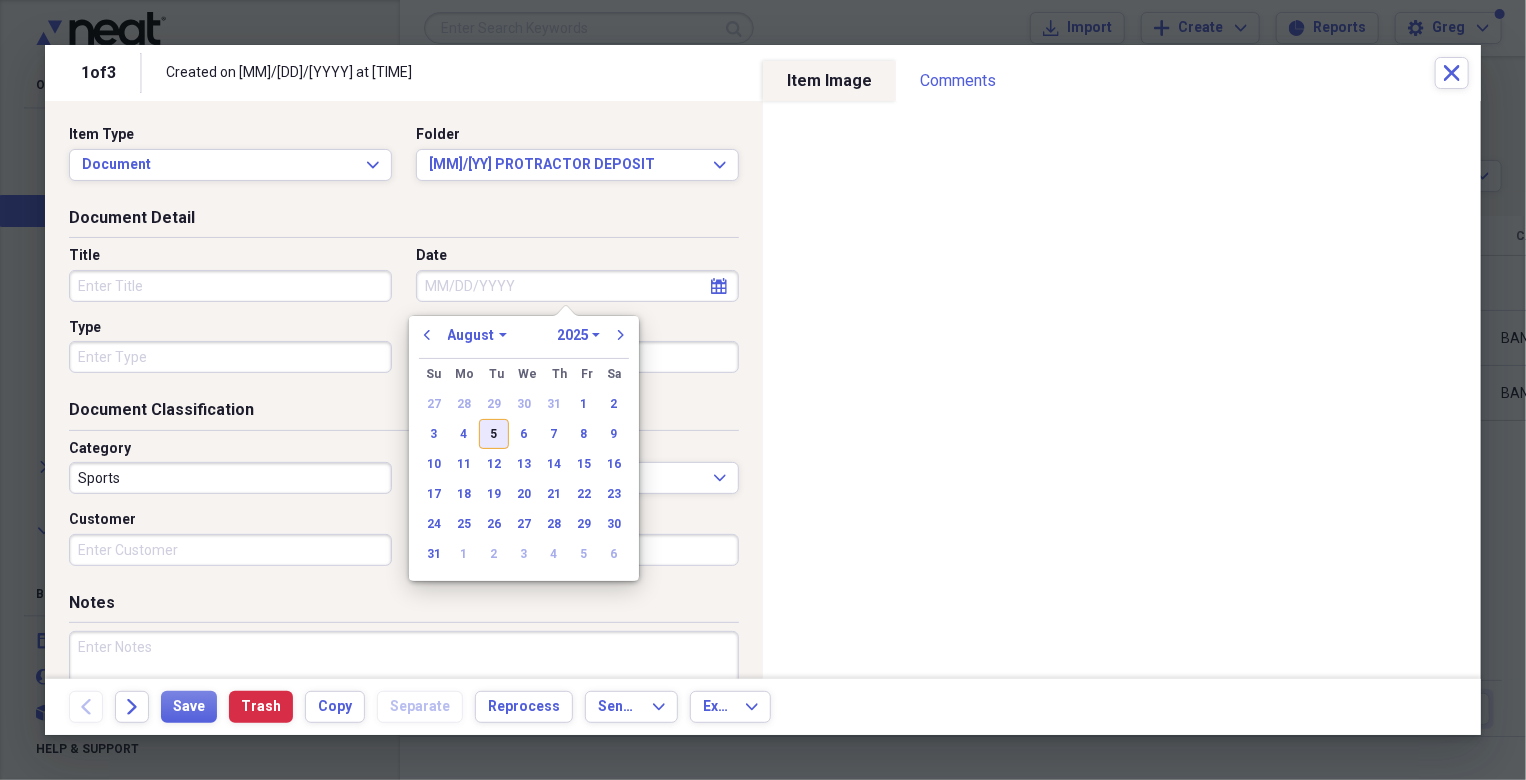 click on "5" at bounding box center [494, 434] 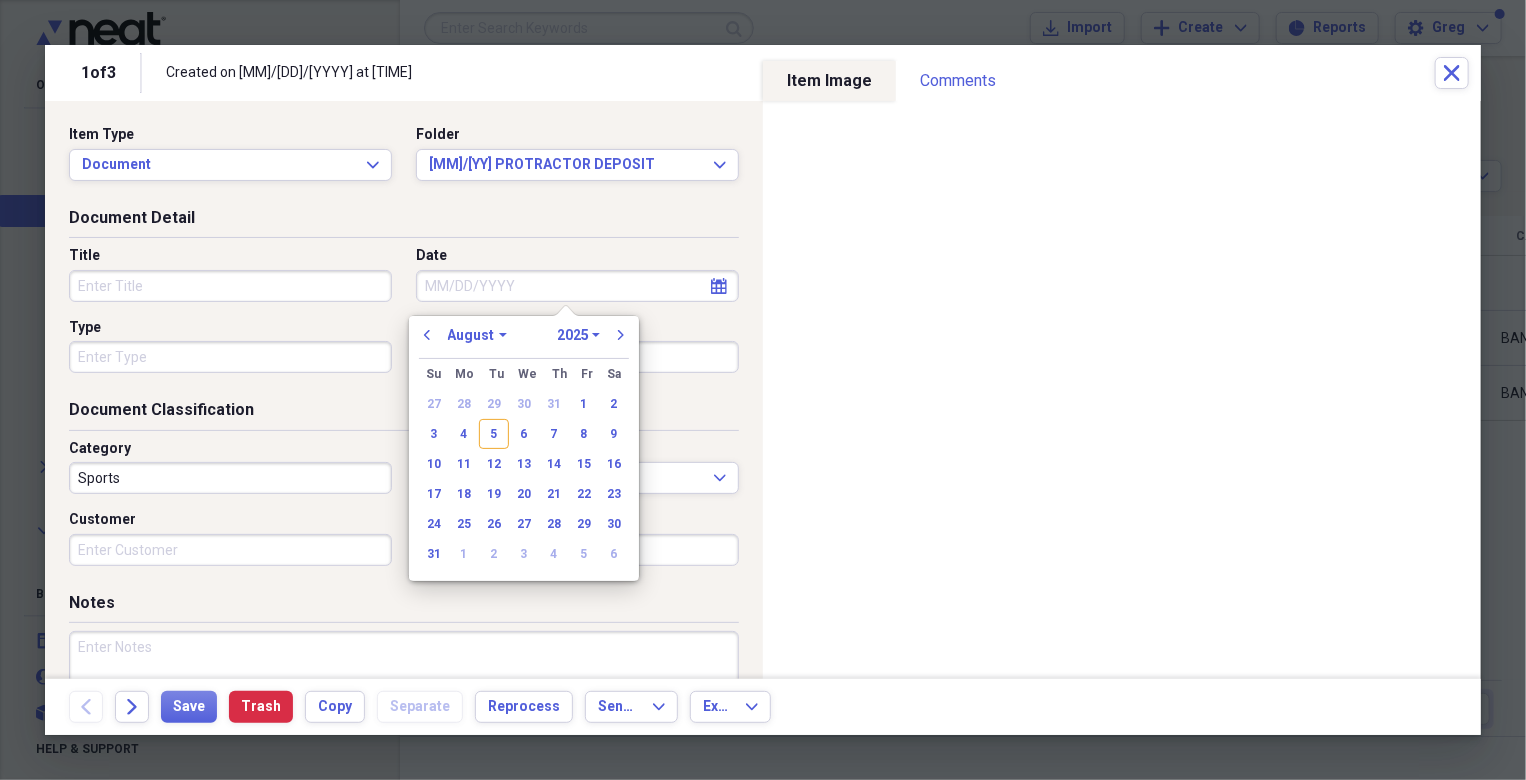 type on "08/05/2025" 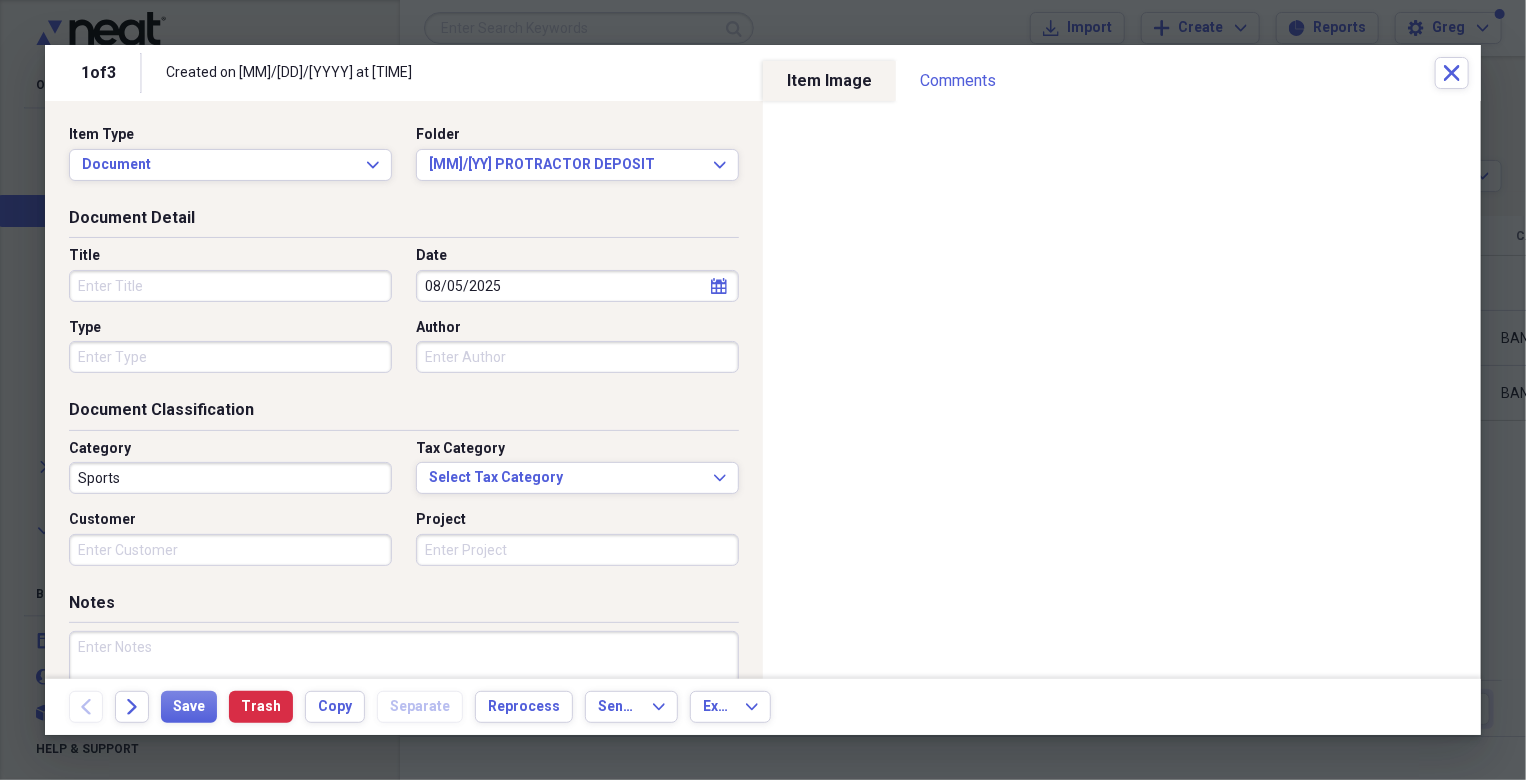 click on "Sports" at bounding box center (230, 478) 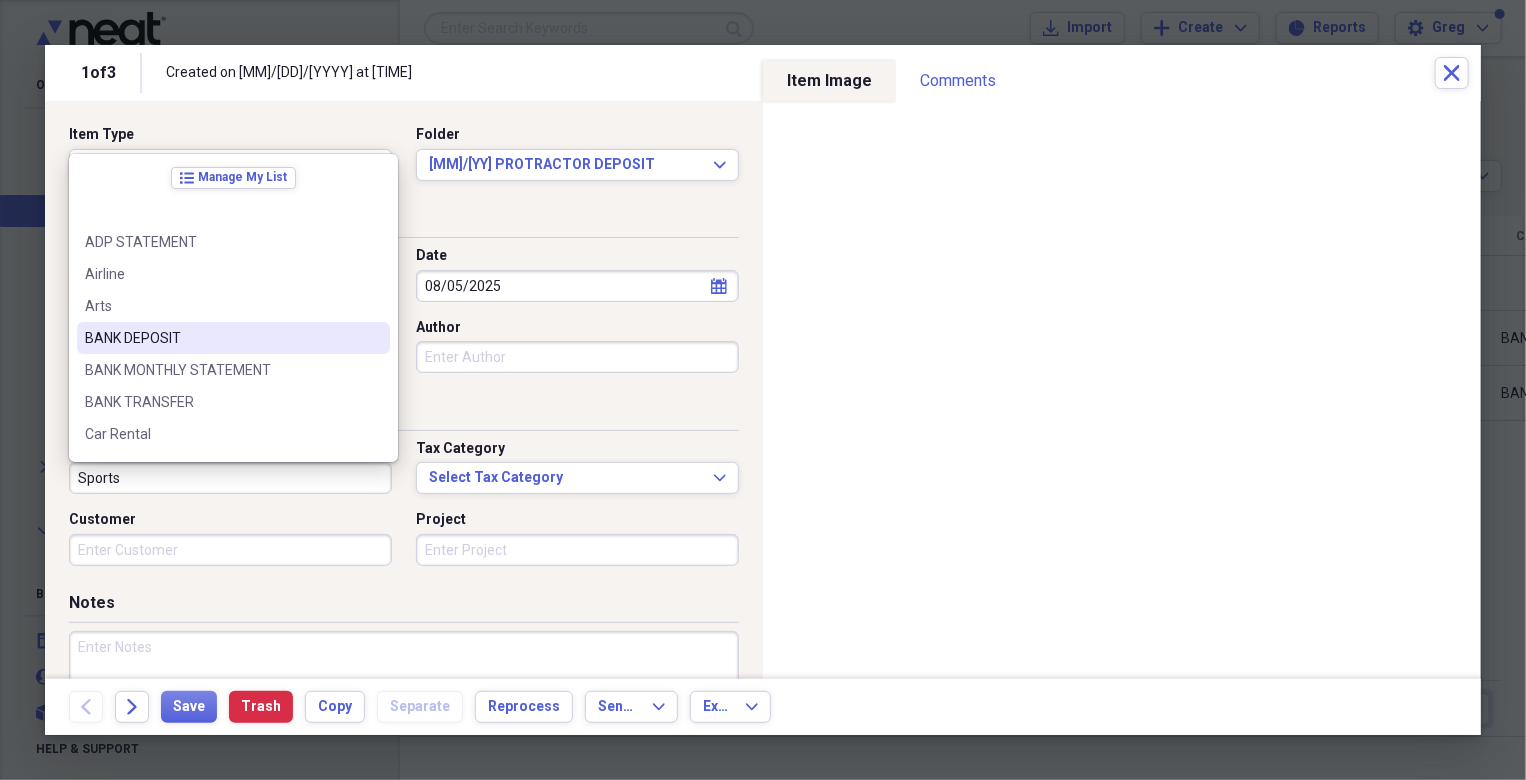 click on "BANK DEPOSIT" at bounding box center (221, 338) 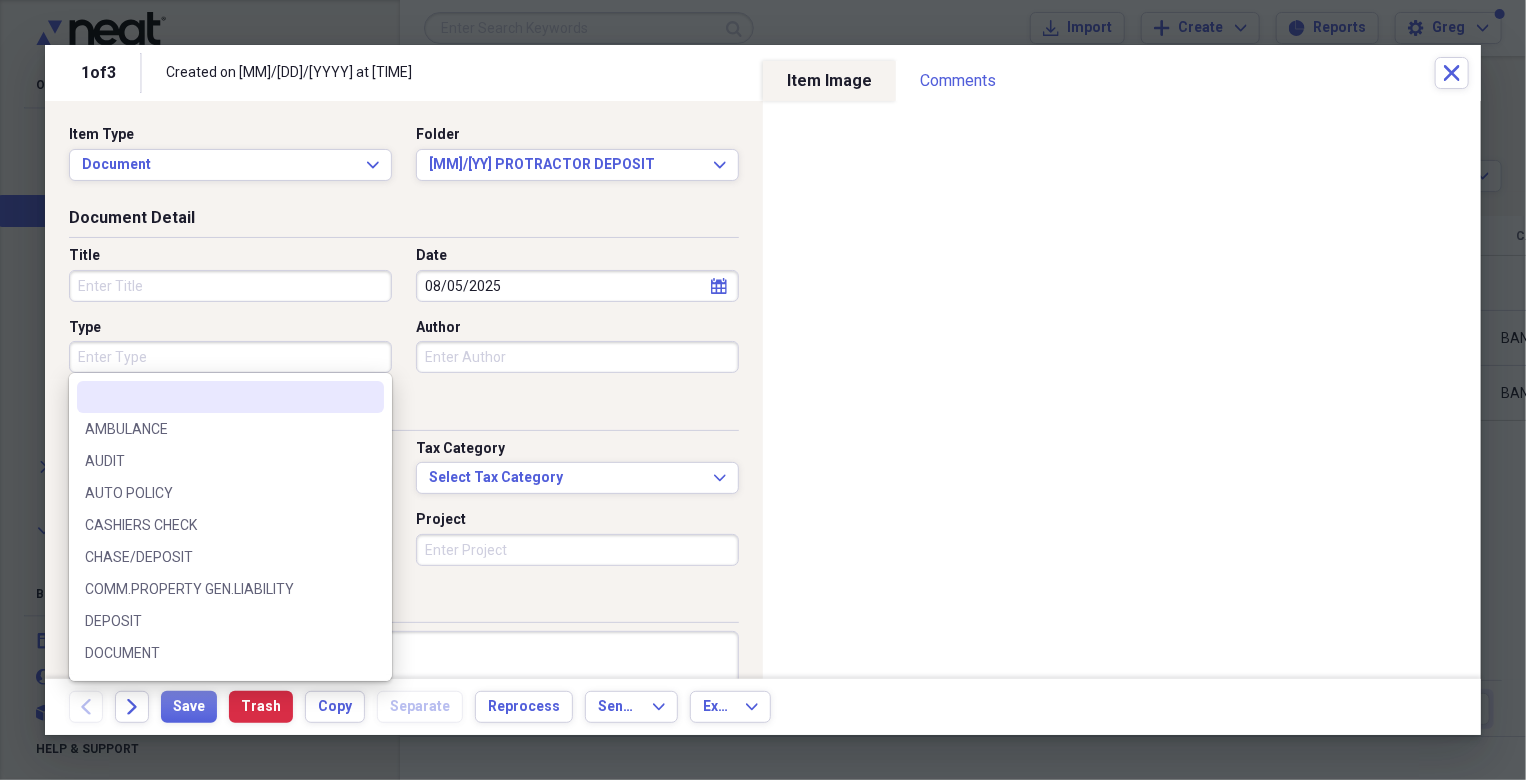 click on "Type" at bounding box center [230, 357] 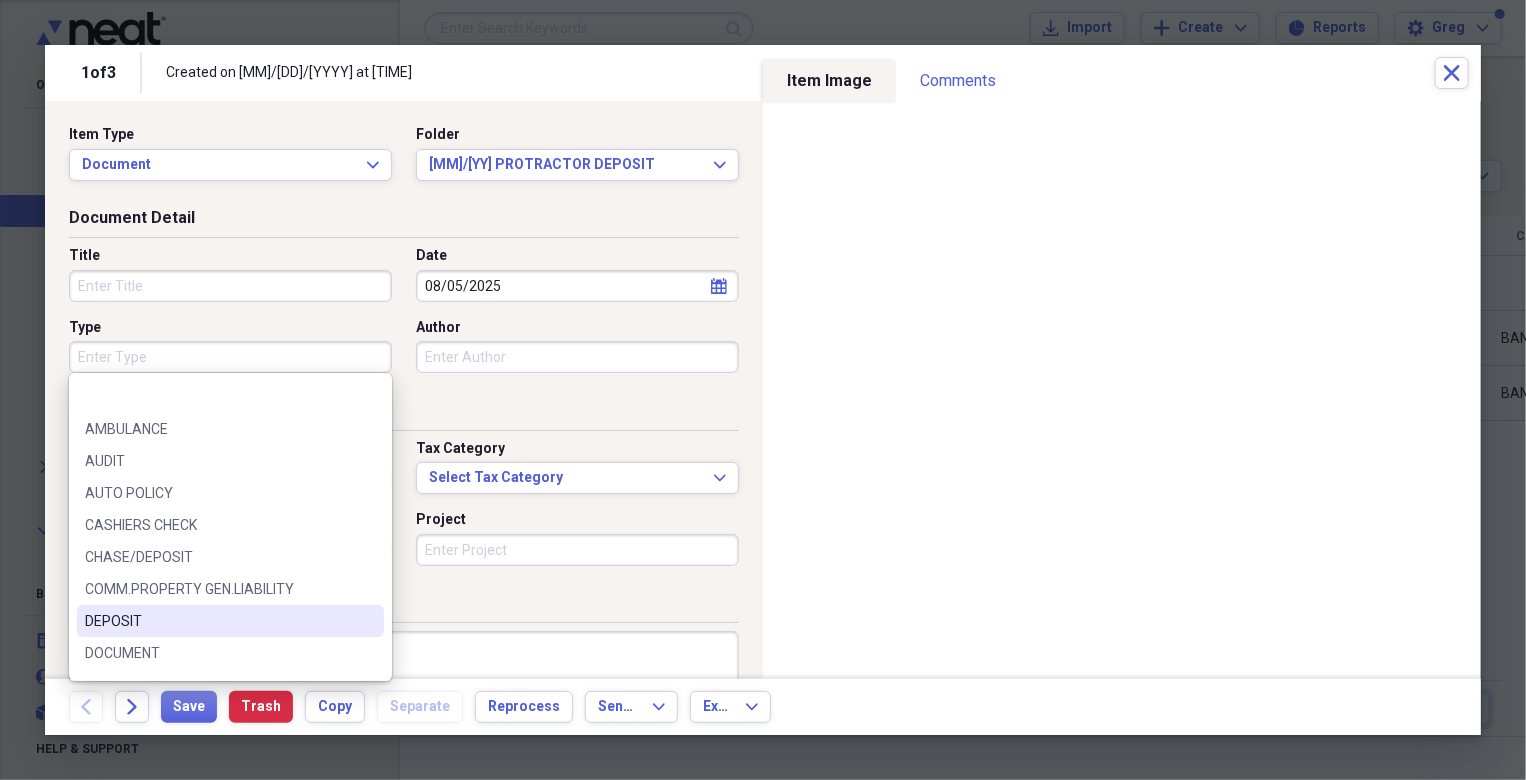 click on "DEPOSIT" at bounding box center (218, 621) 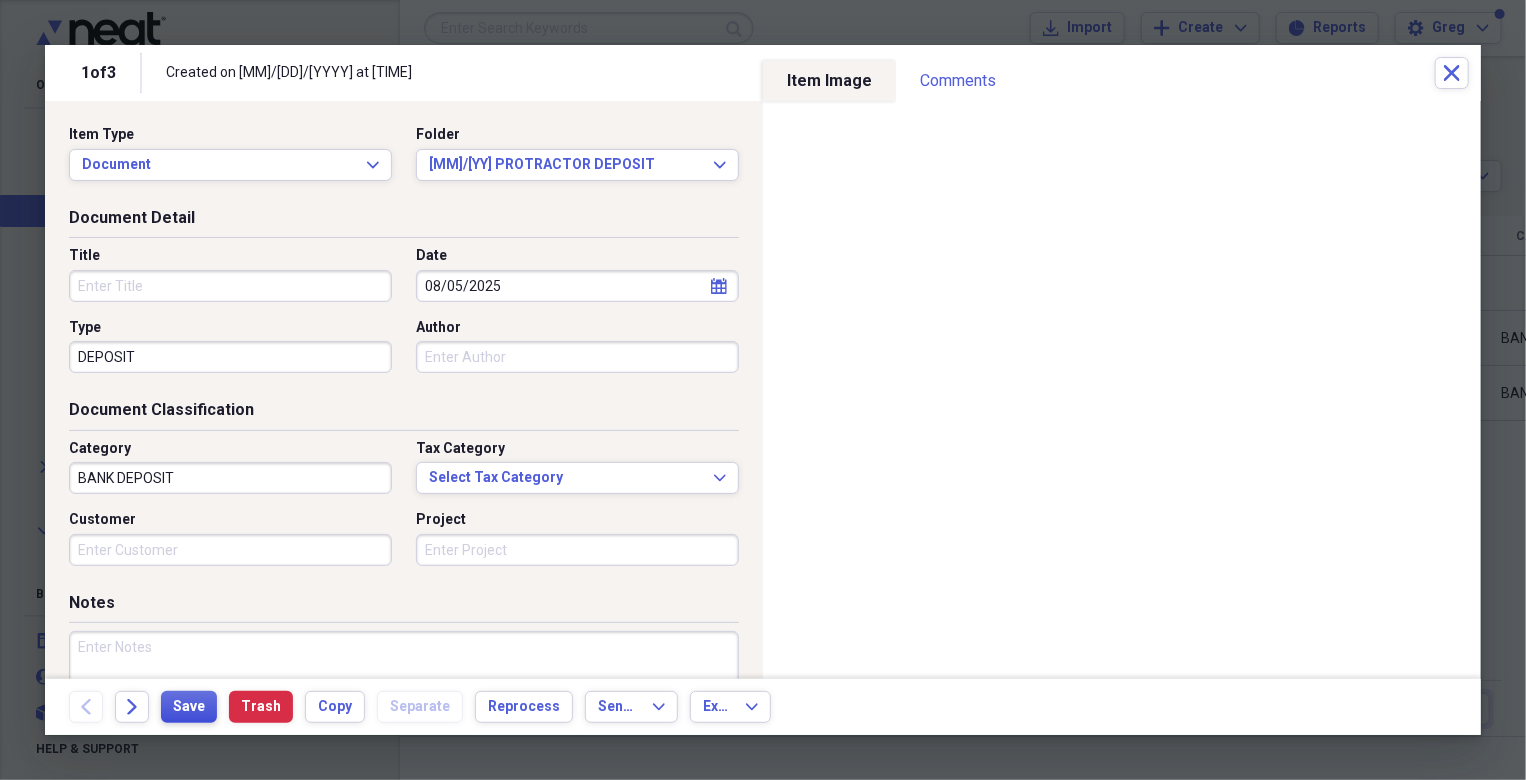 click on "Save" at bounding box center (189, 707) 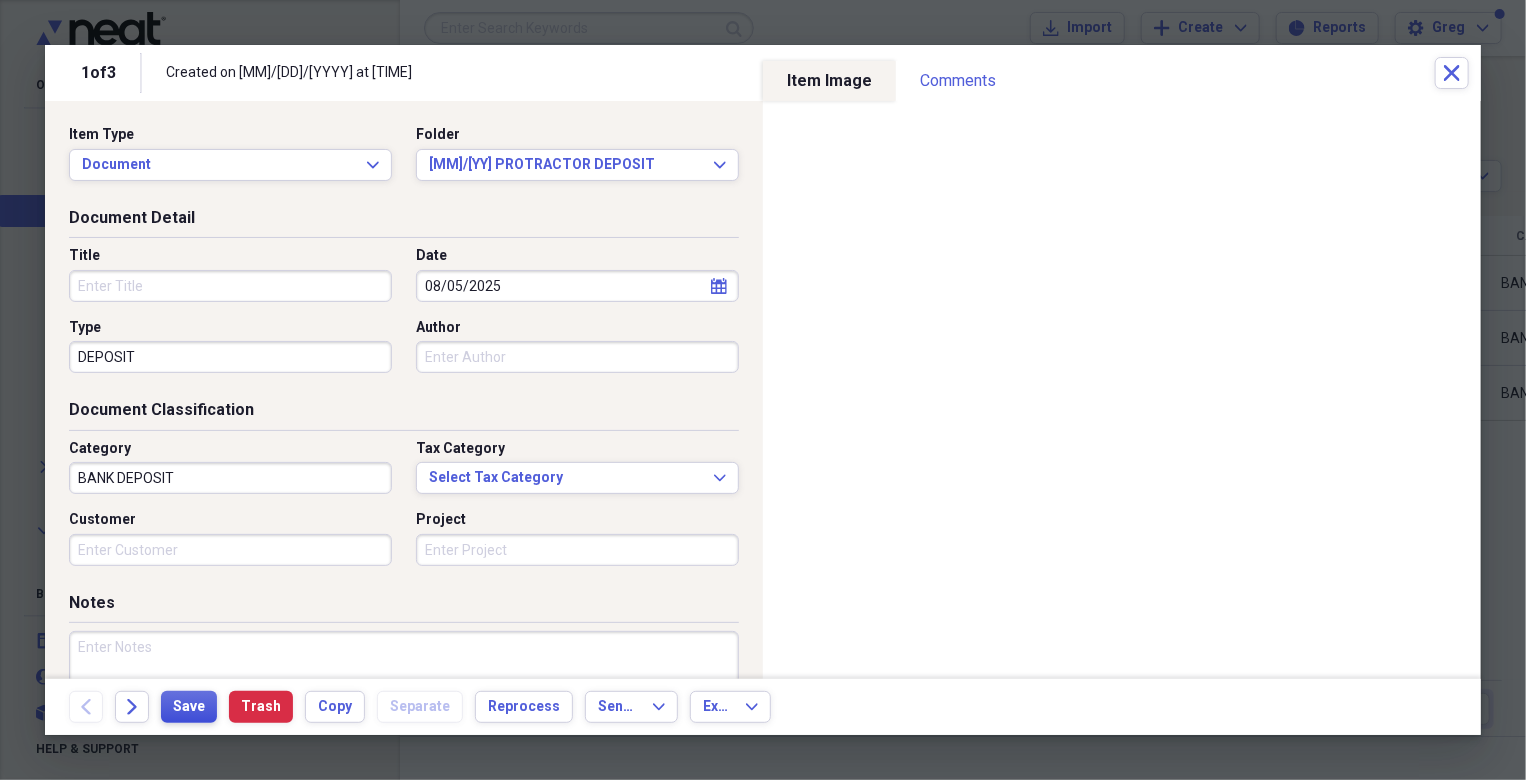 click on "Save" at bounding box center [189, 707] 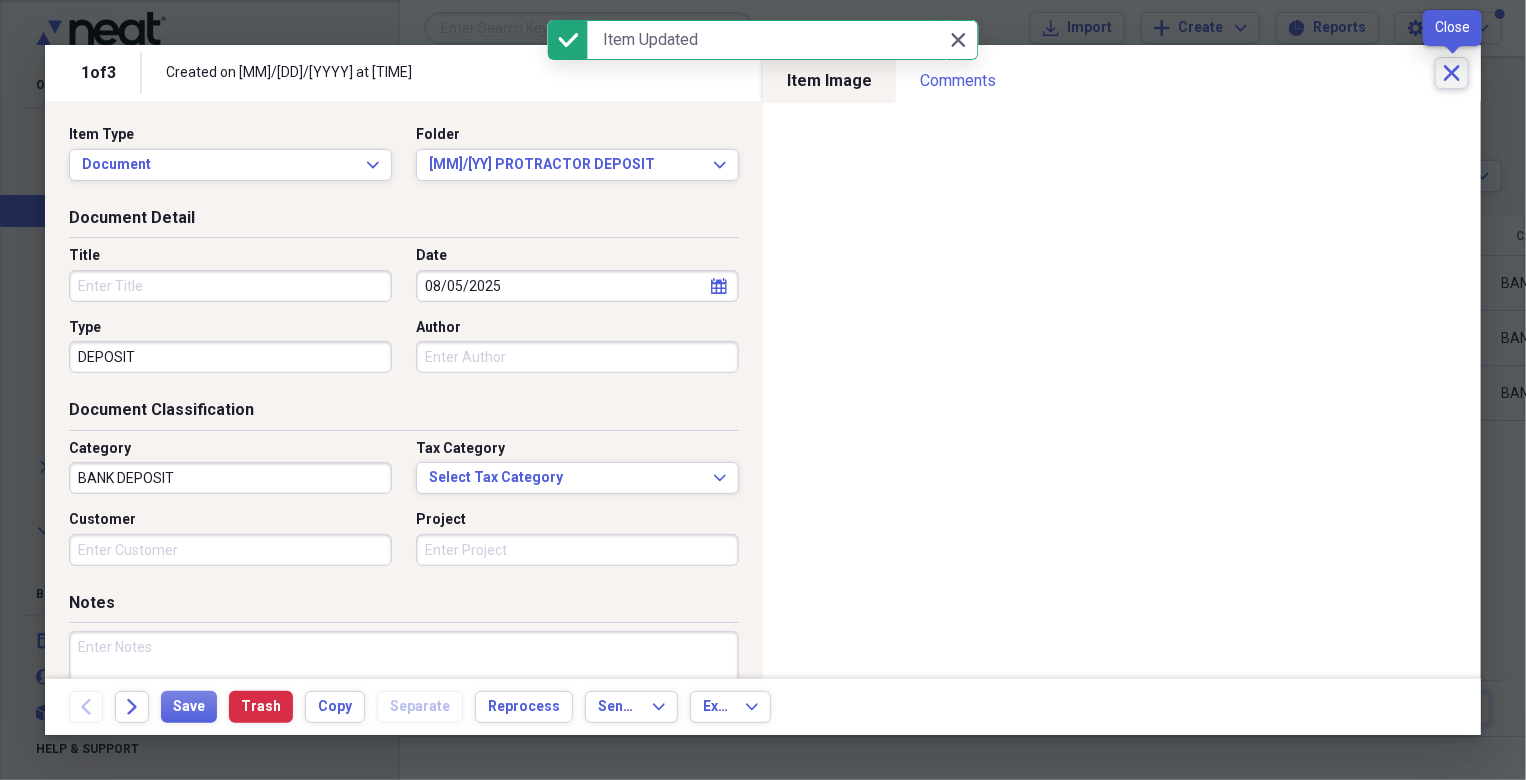 click 